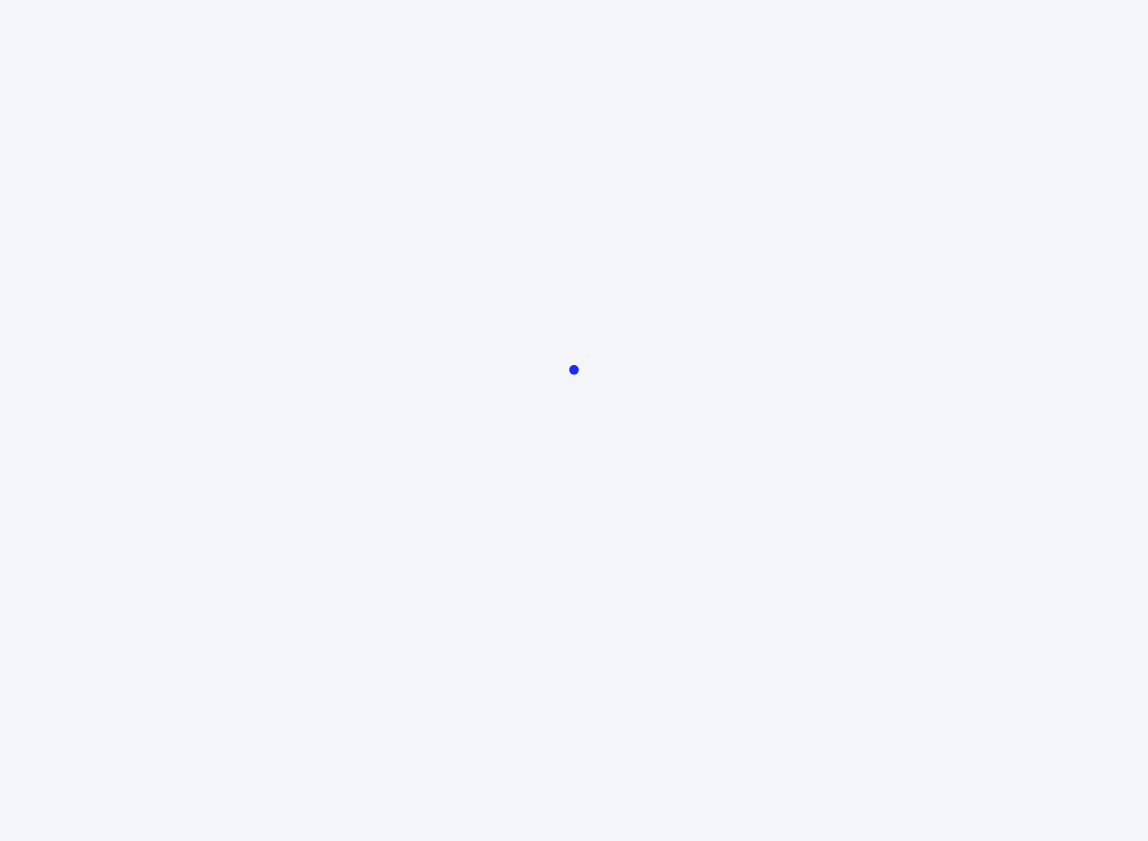 scroll, scrollTop: 0, scrollLeft: 0, axis: both 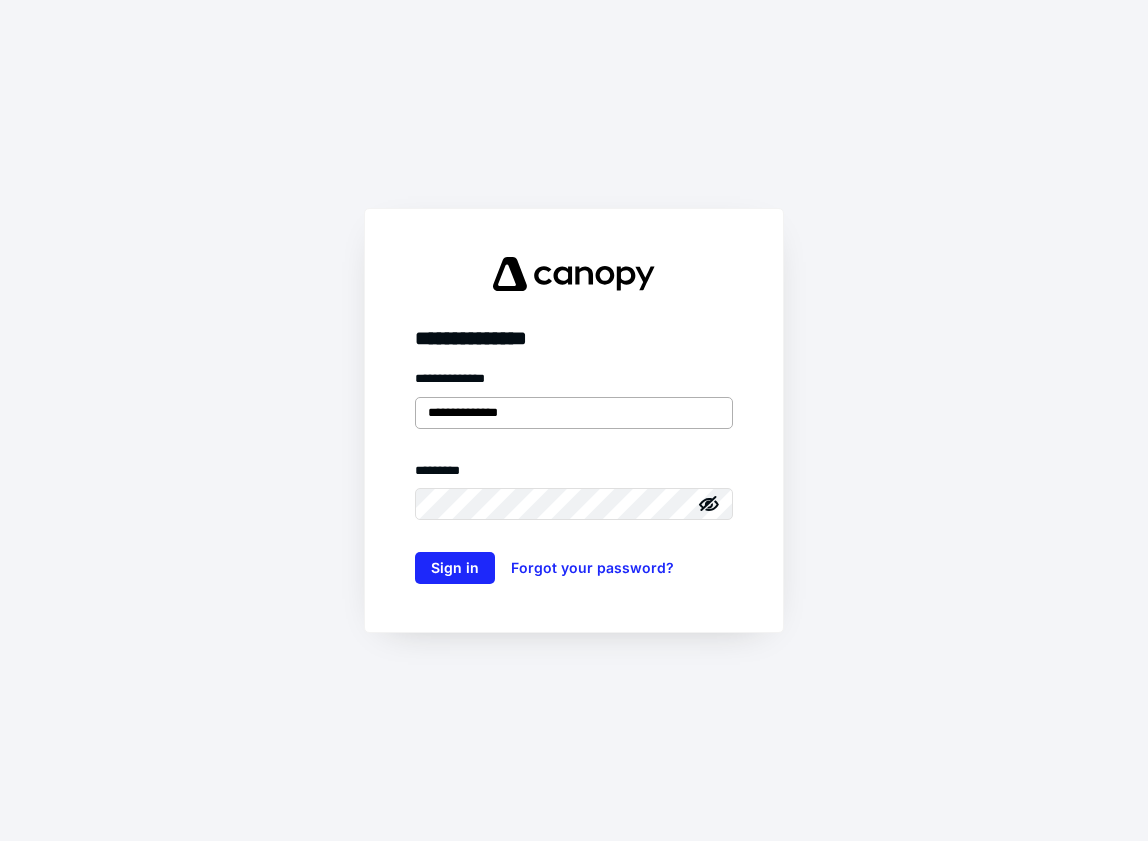click on "**********" at bounding box center [574, 413] 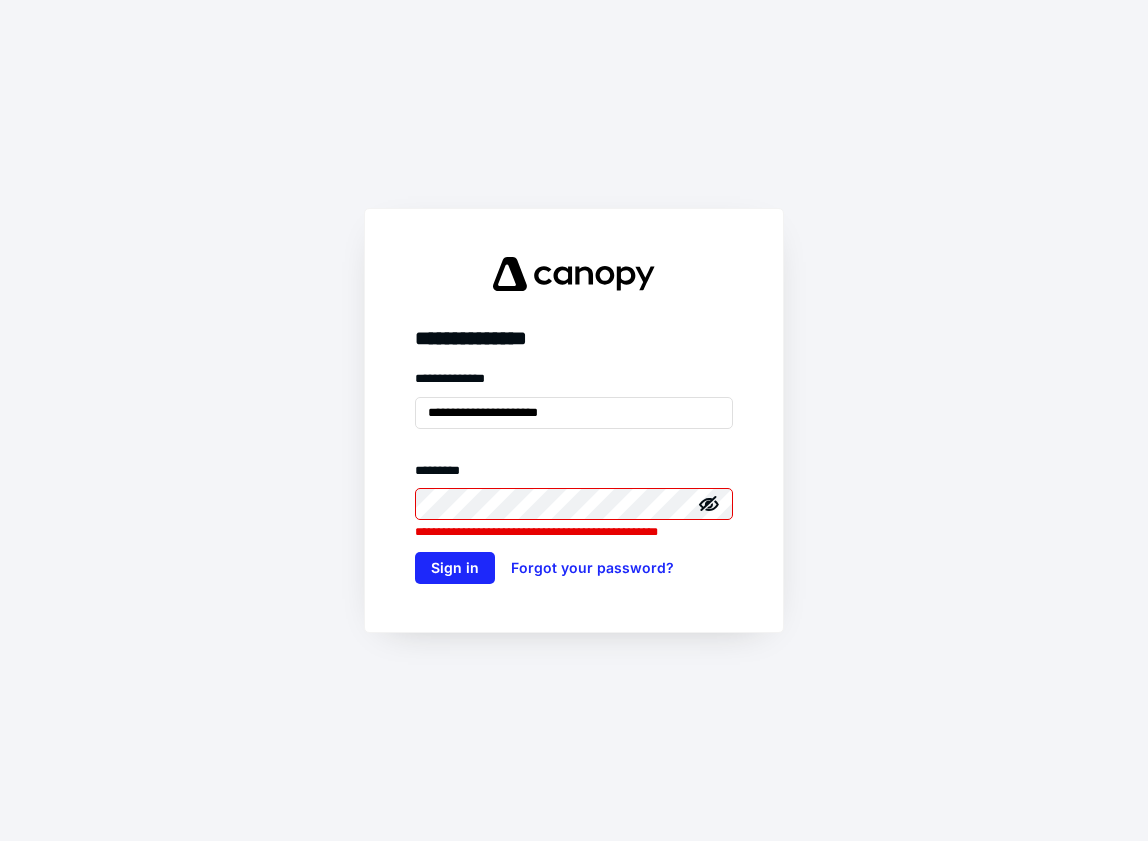 click 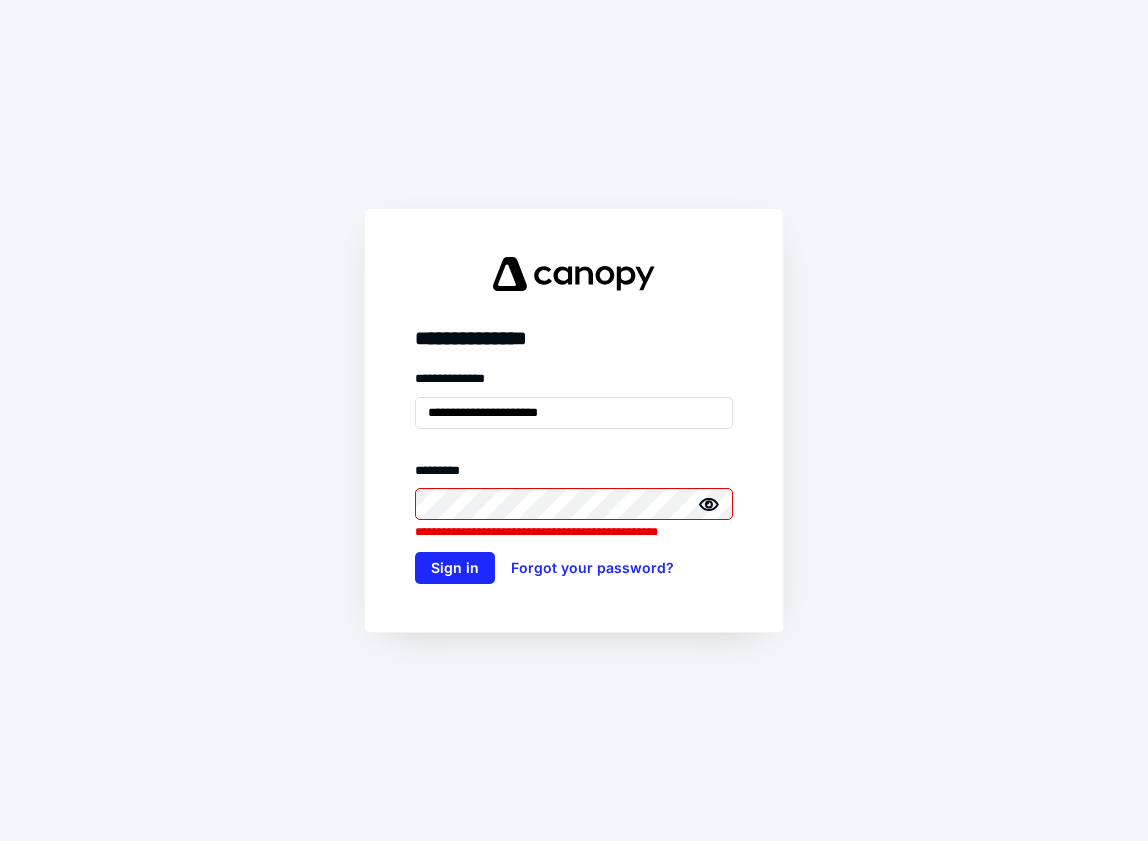 click 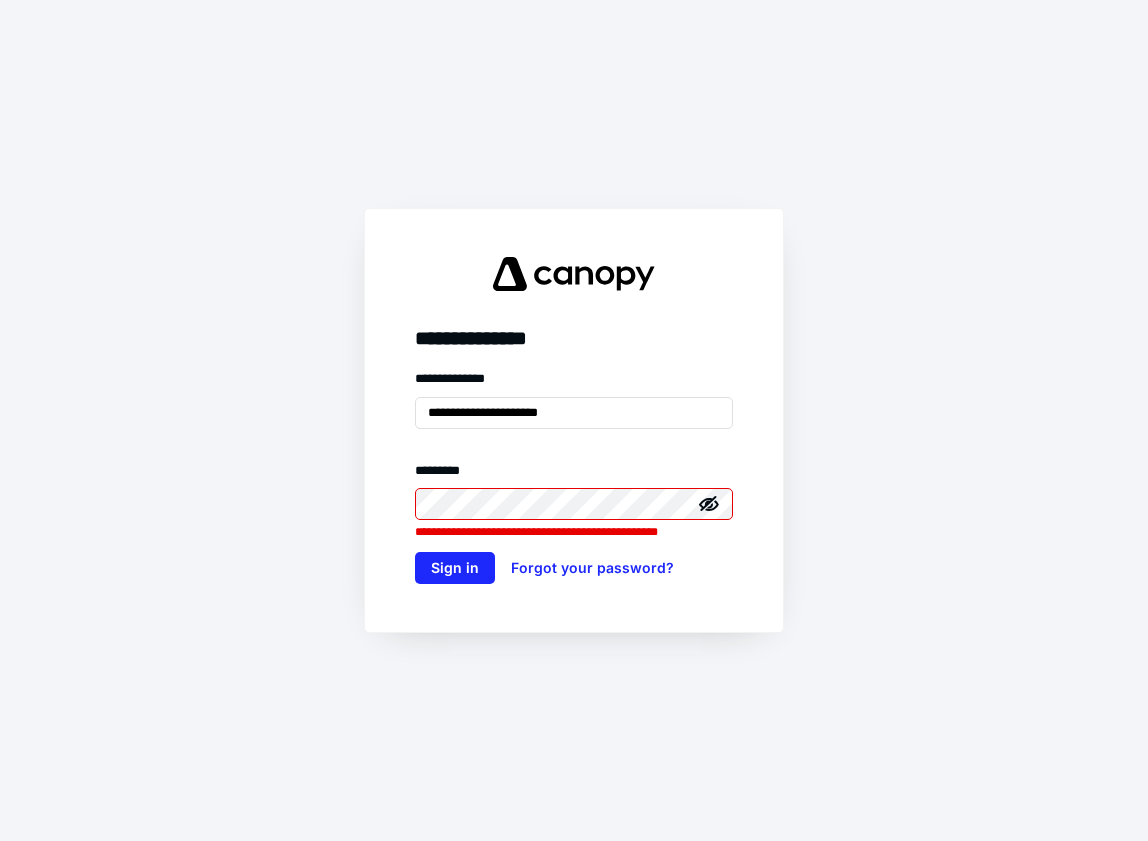 click 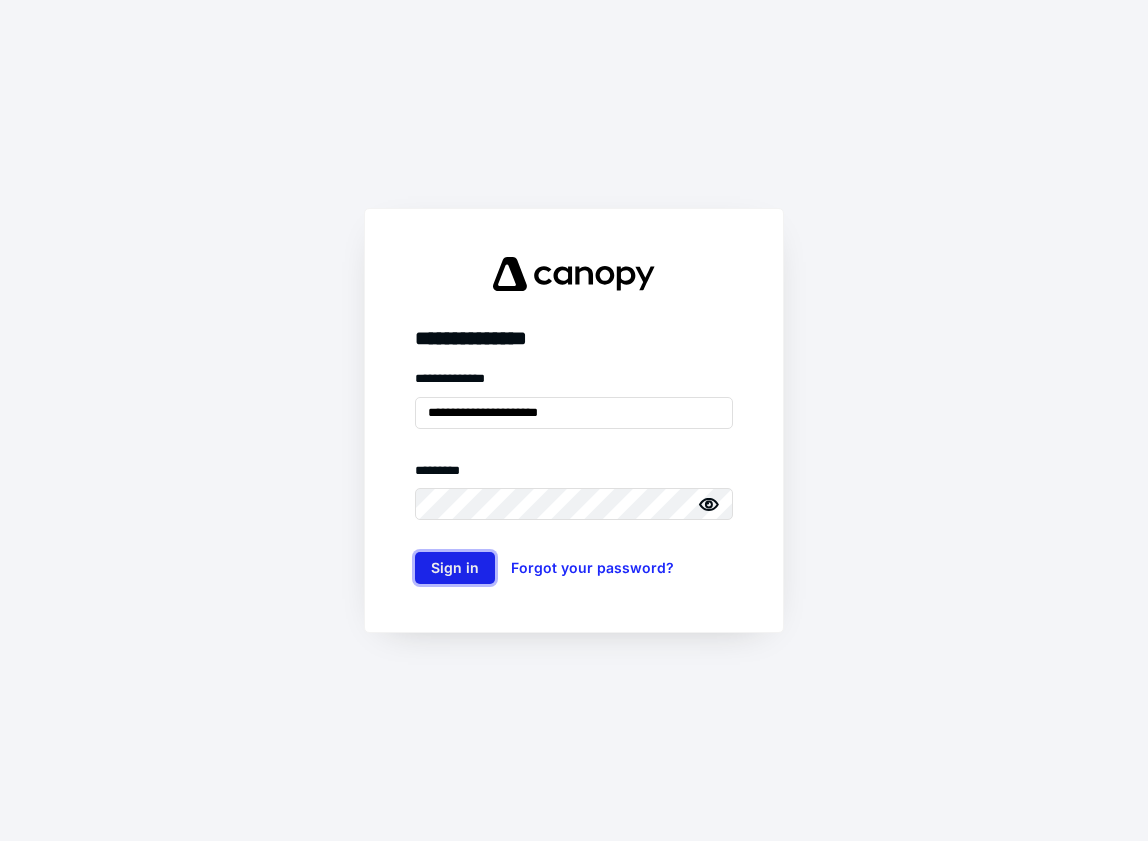 click on "Sign in" at bounding box center (455, 568) 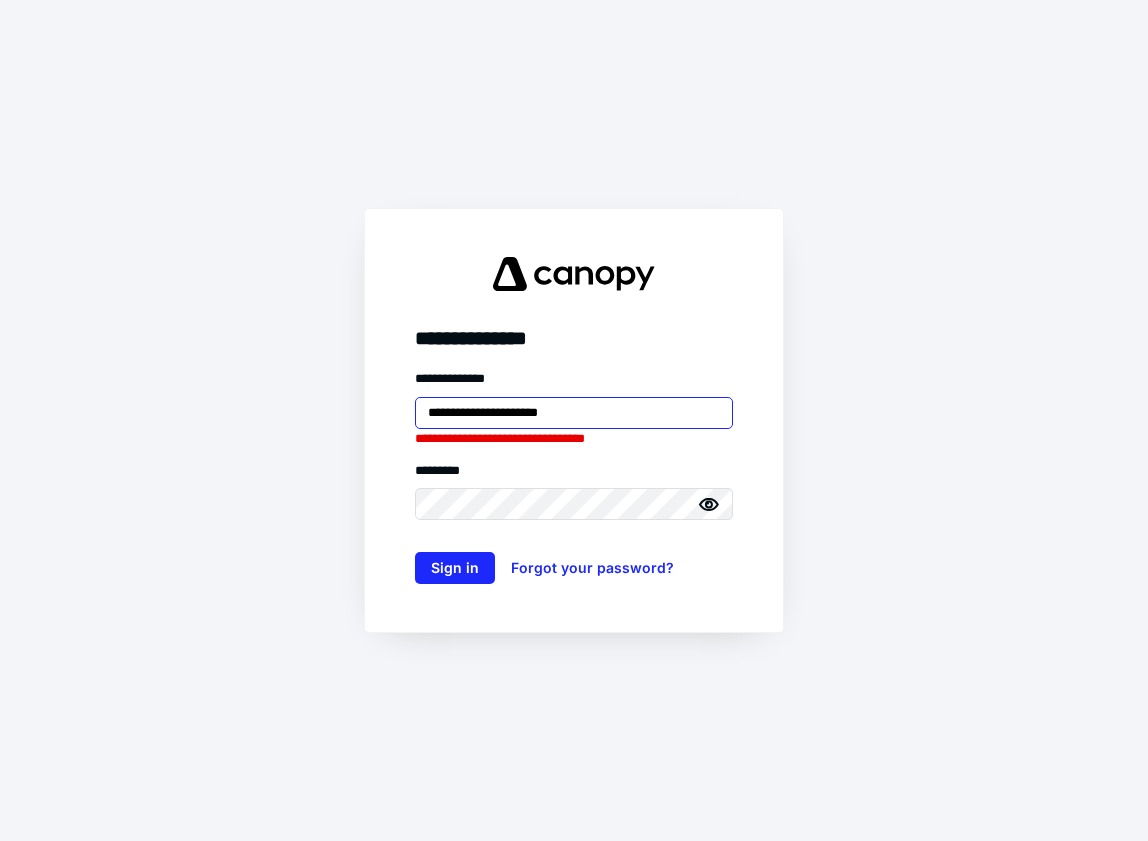 click on "**********" at bounding box center (574, 413) 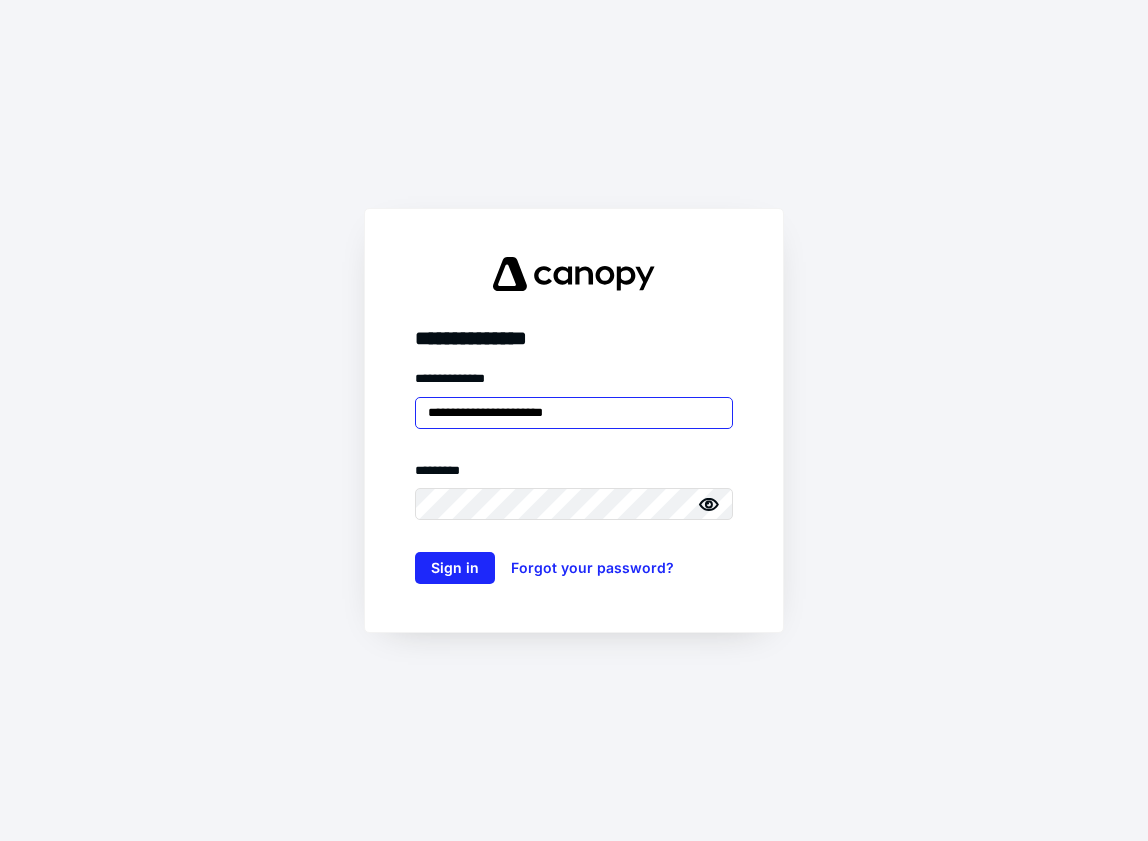 click on "**********" at bounding box center (574, 413) 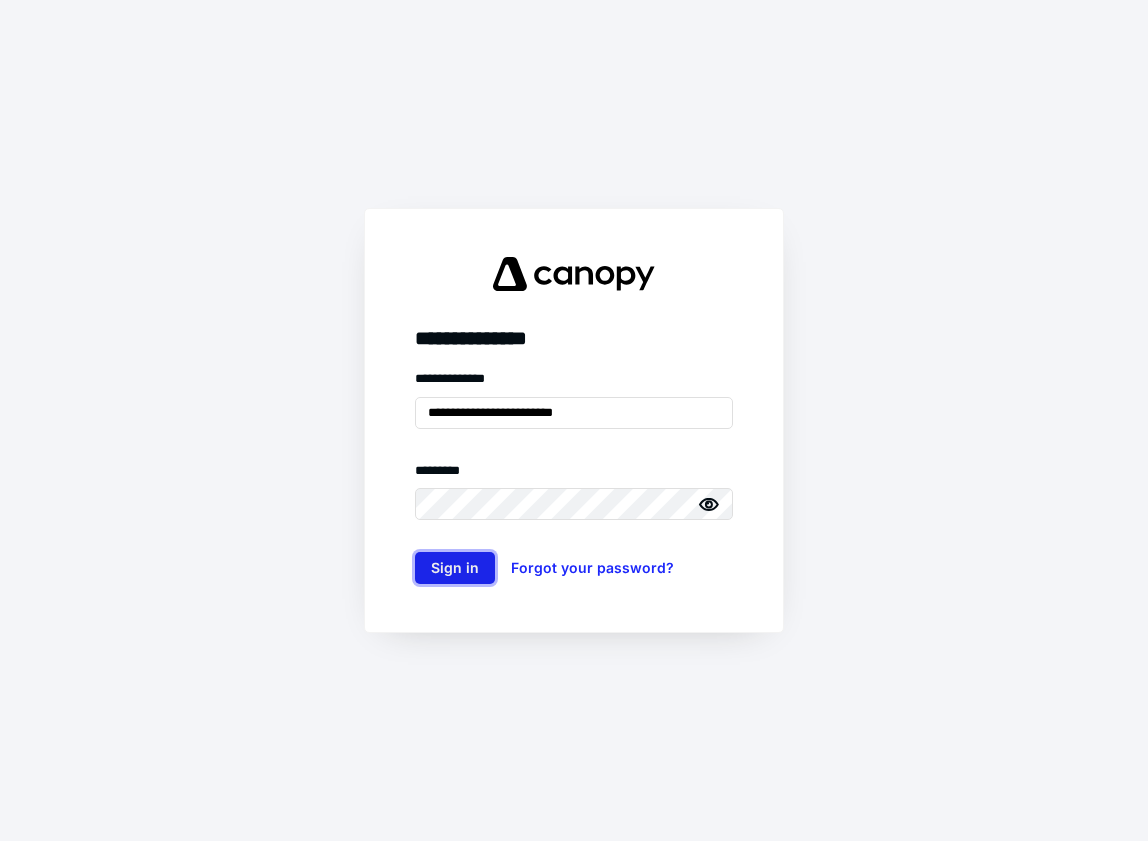 click on "Sign in" at bounding box center (455, 568) 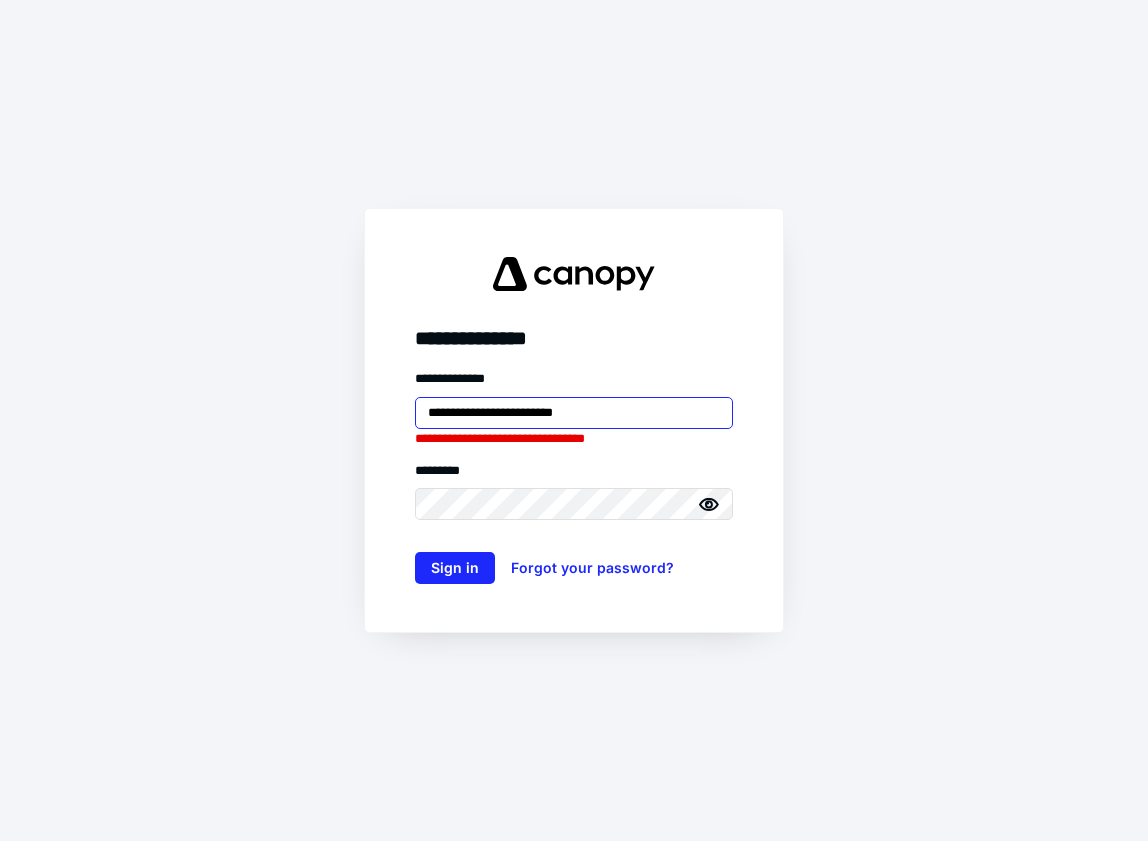 click on "**********" at bounding box center [574, 413] 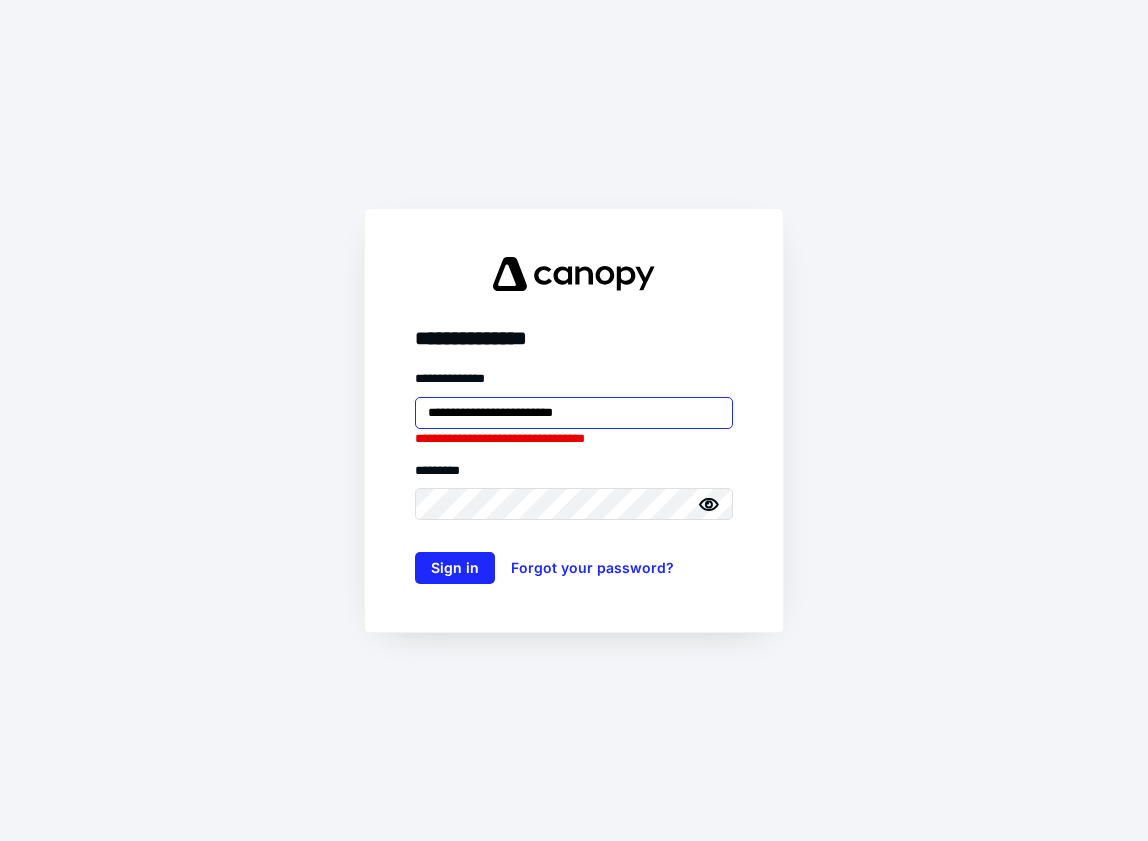 click on "**********" at bounding box center (574, 413) 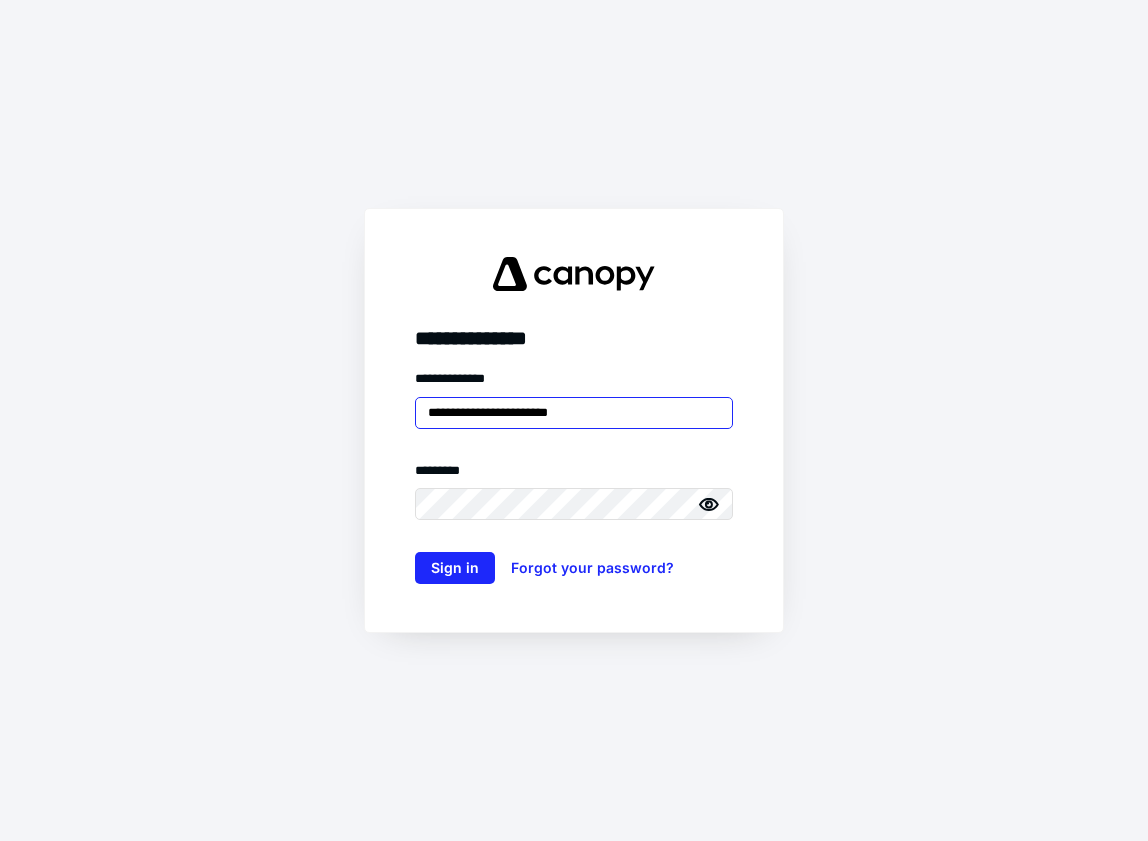 type on "**********" 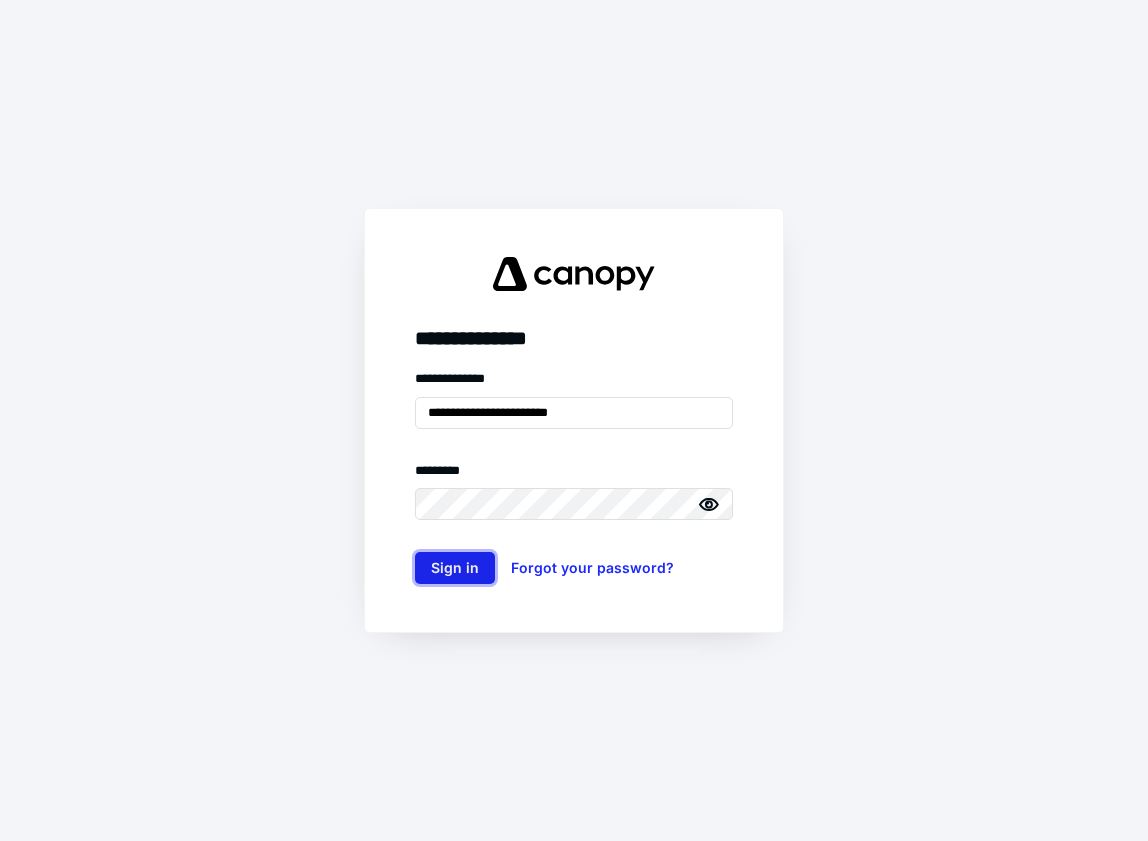 click on "Sign in" at bounding box center [455, 568] 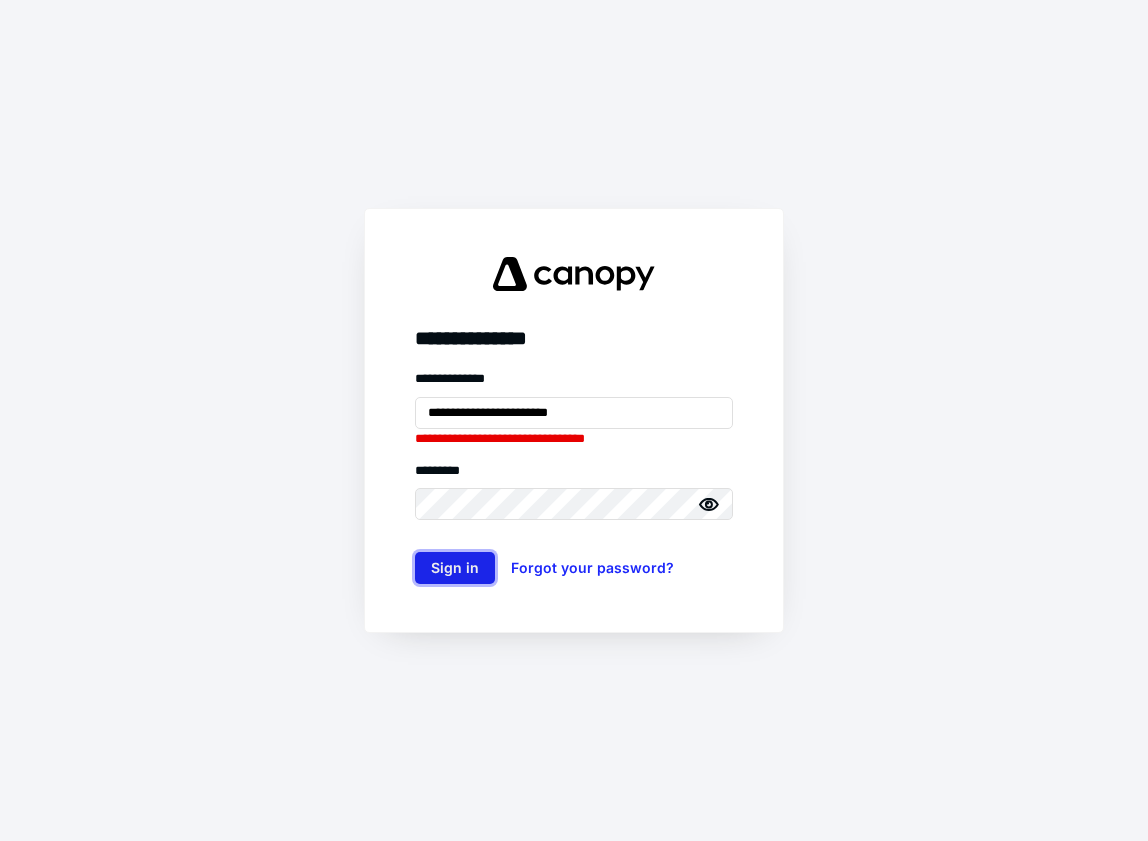 click on "Sign in" at bounding box center [455, 568] 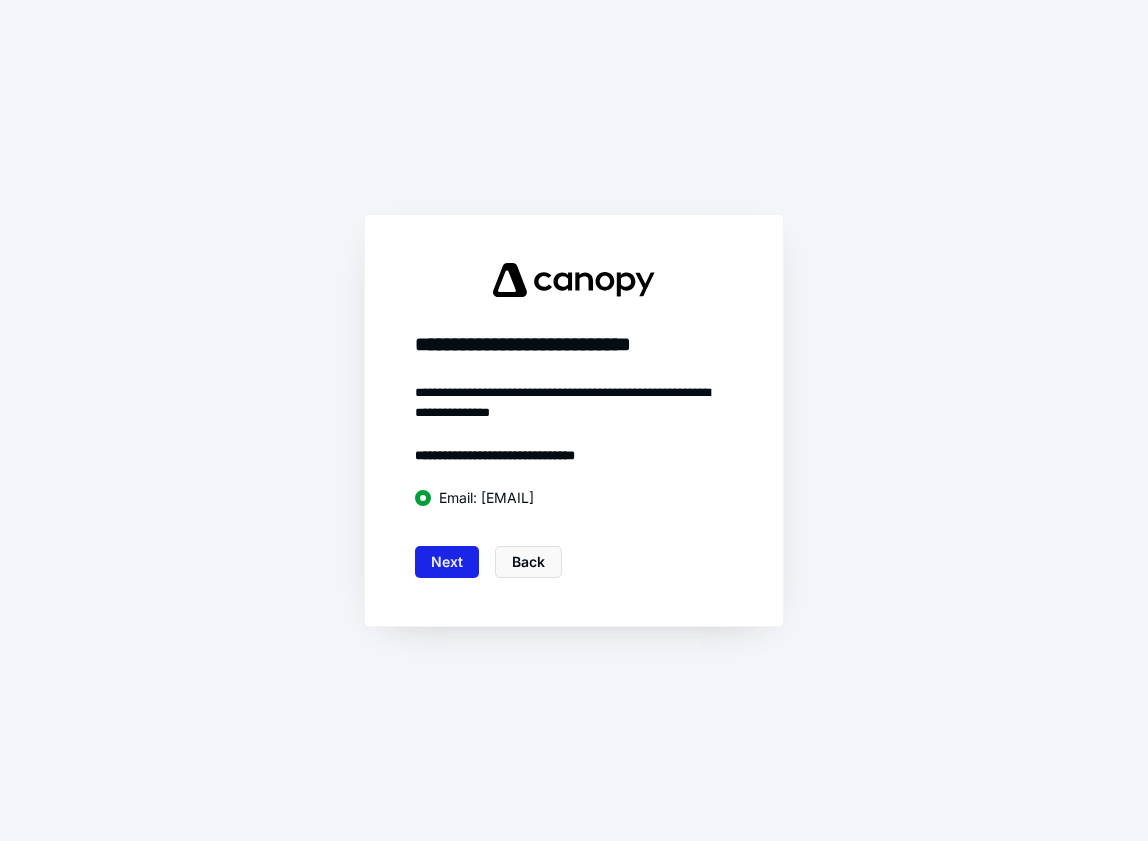 click on "Next" at bounding box center (447, 562) 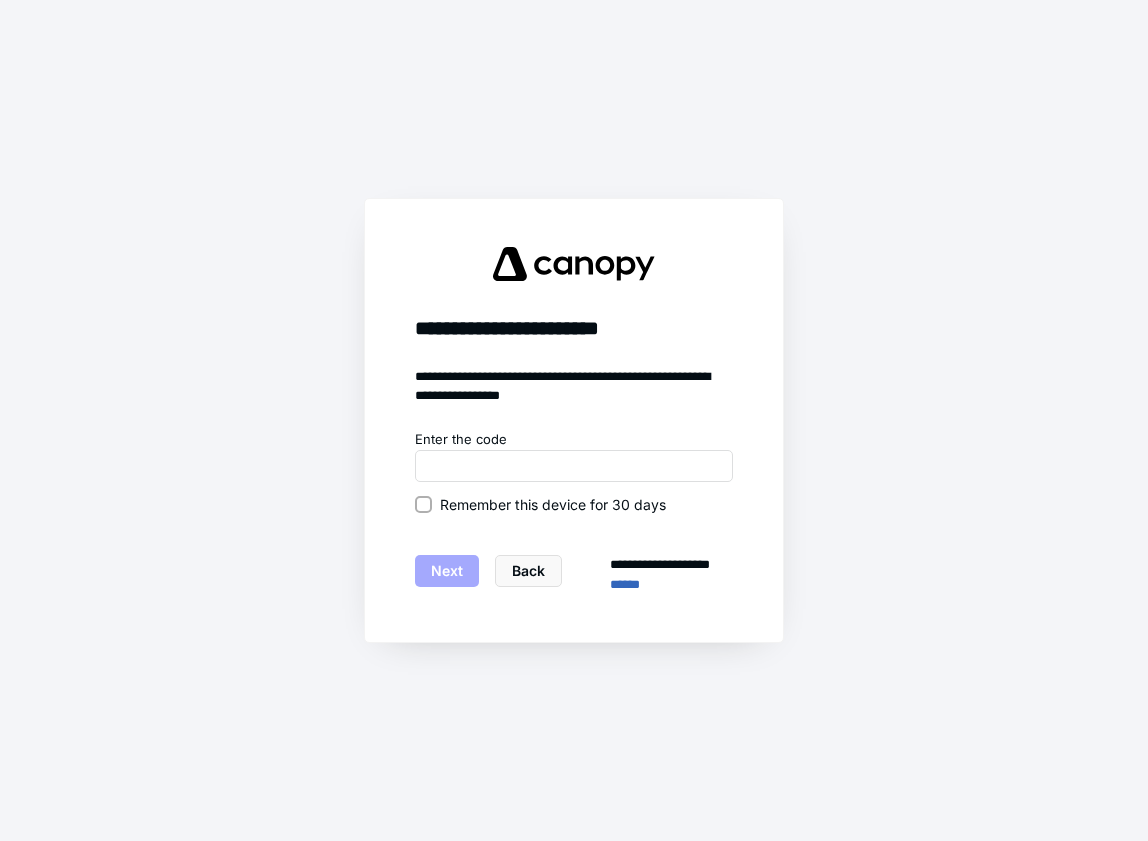 click 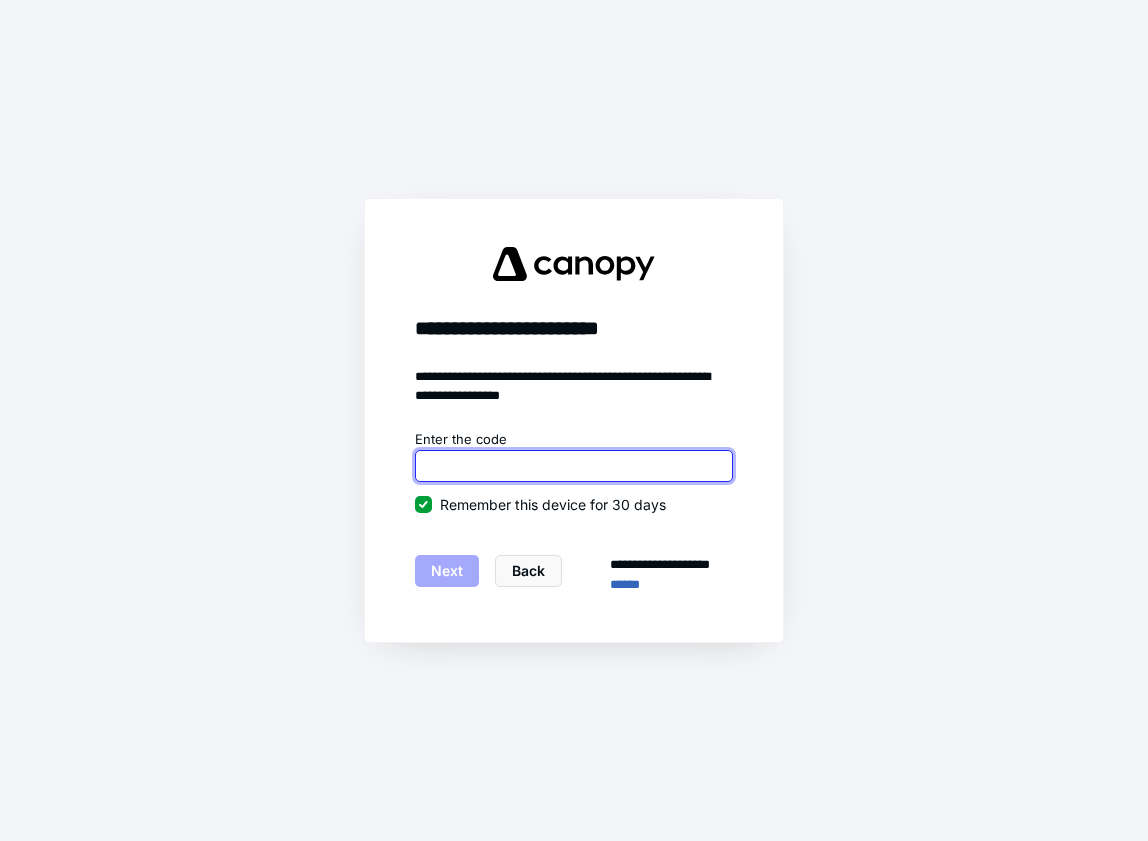 click at bounding box center [574, 466] 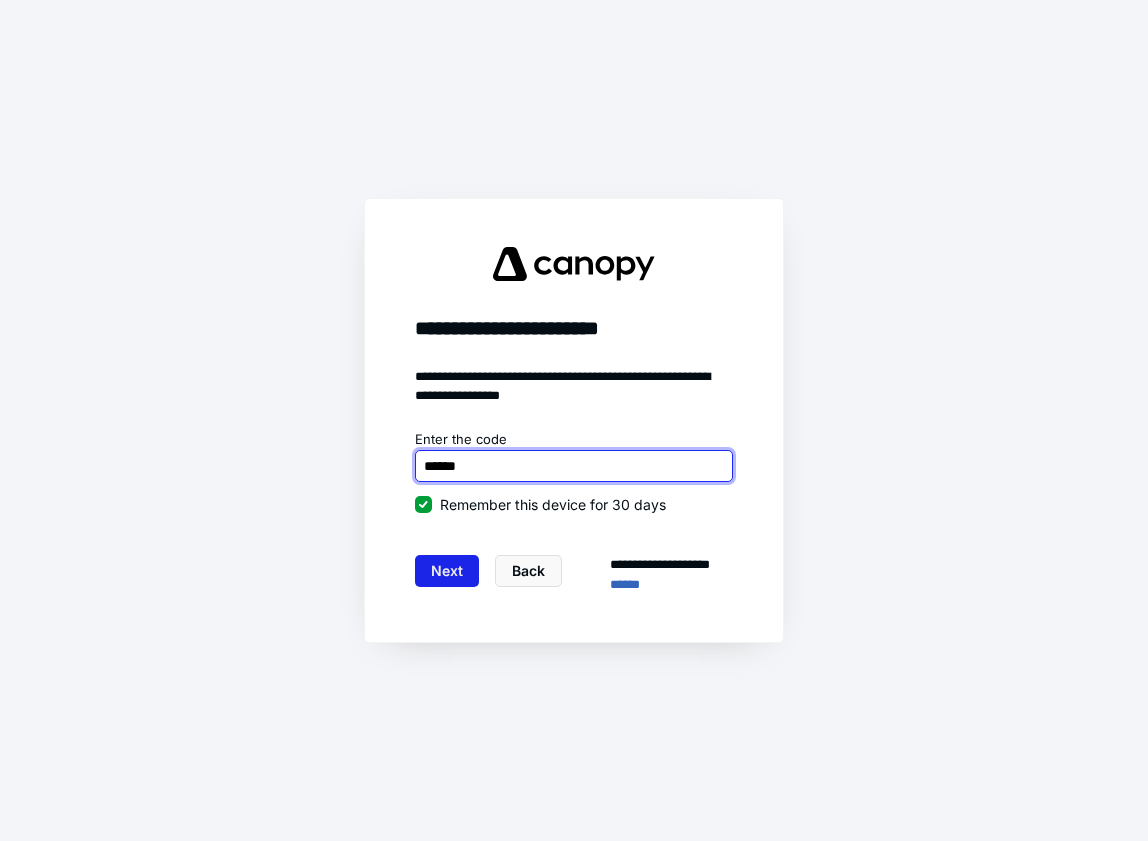 type on "******" 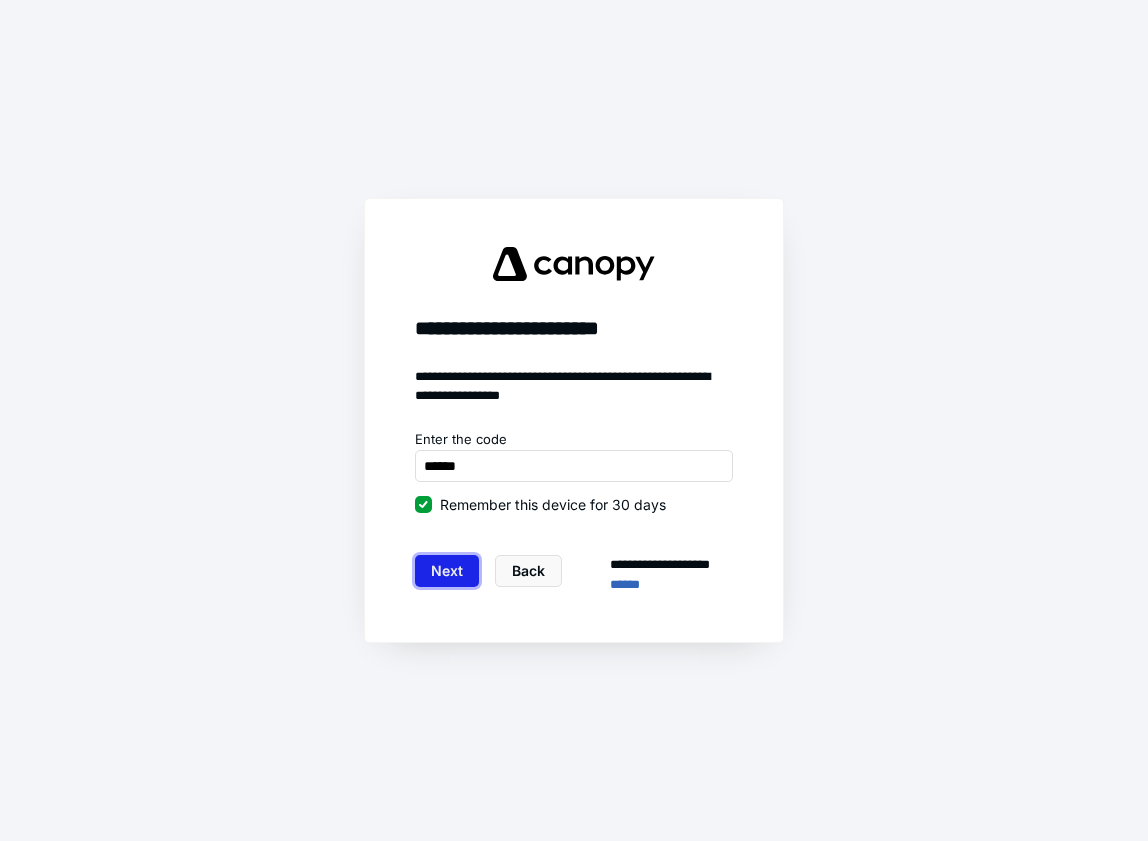 click on "Next" at bounding box center [447, 571] 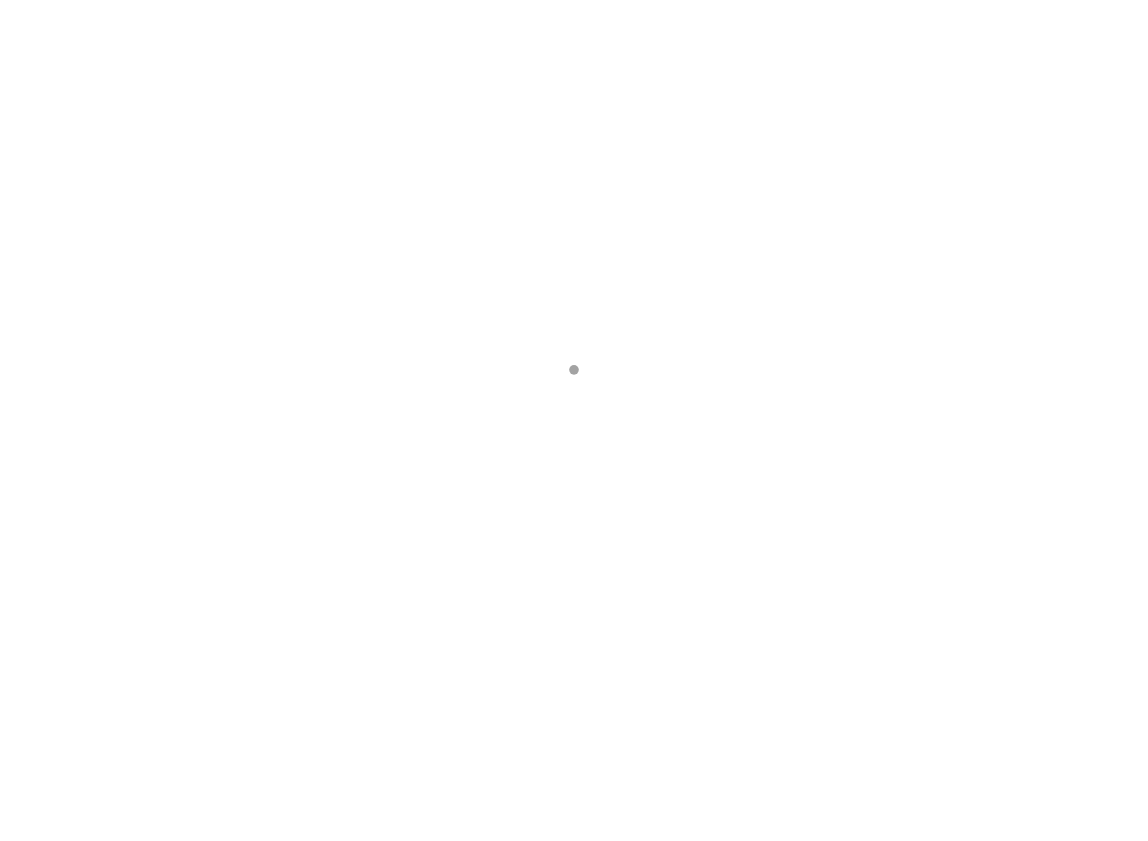 scroll, scrollTop: 0, scrollLeft: 0, axis: both 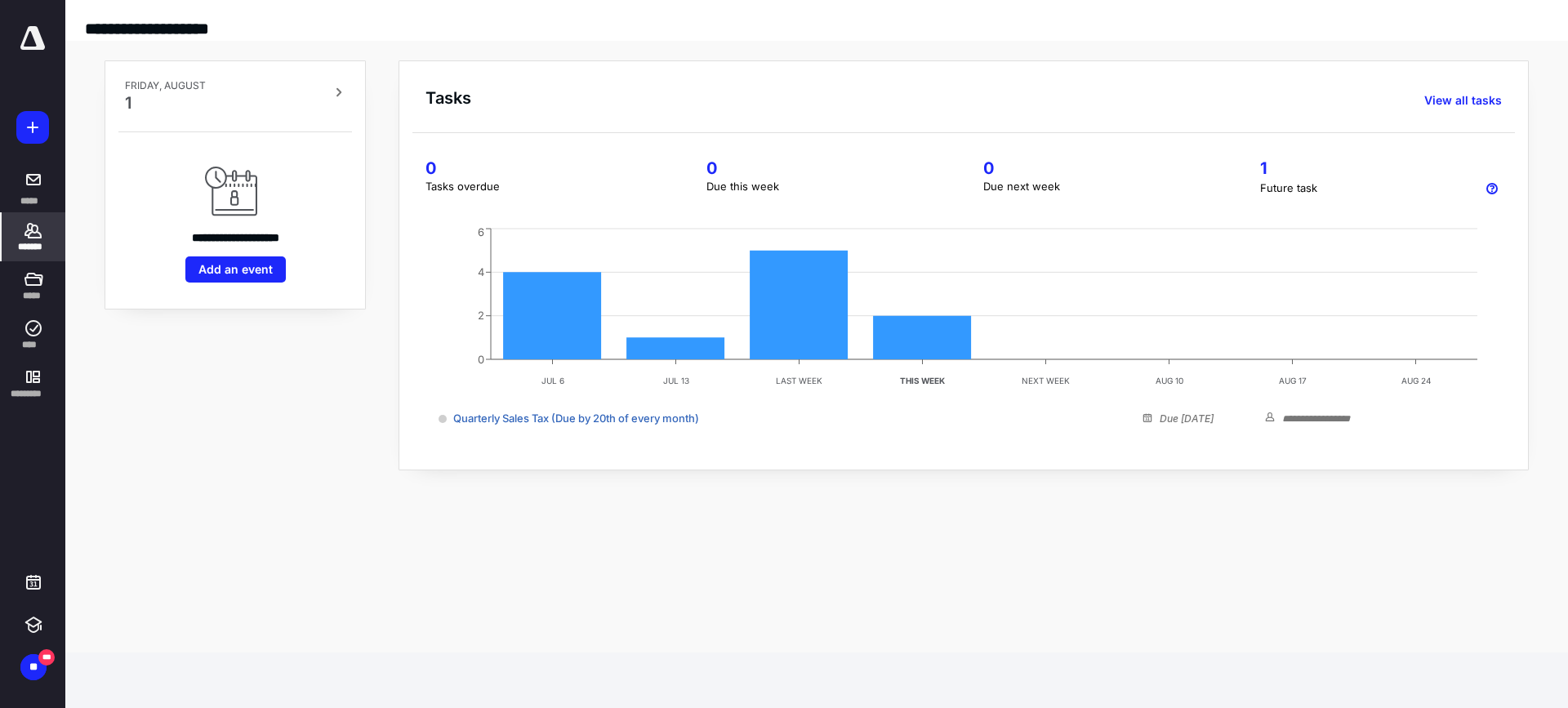 click 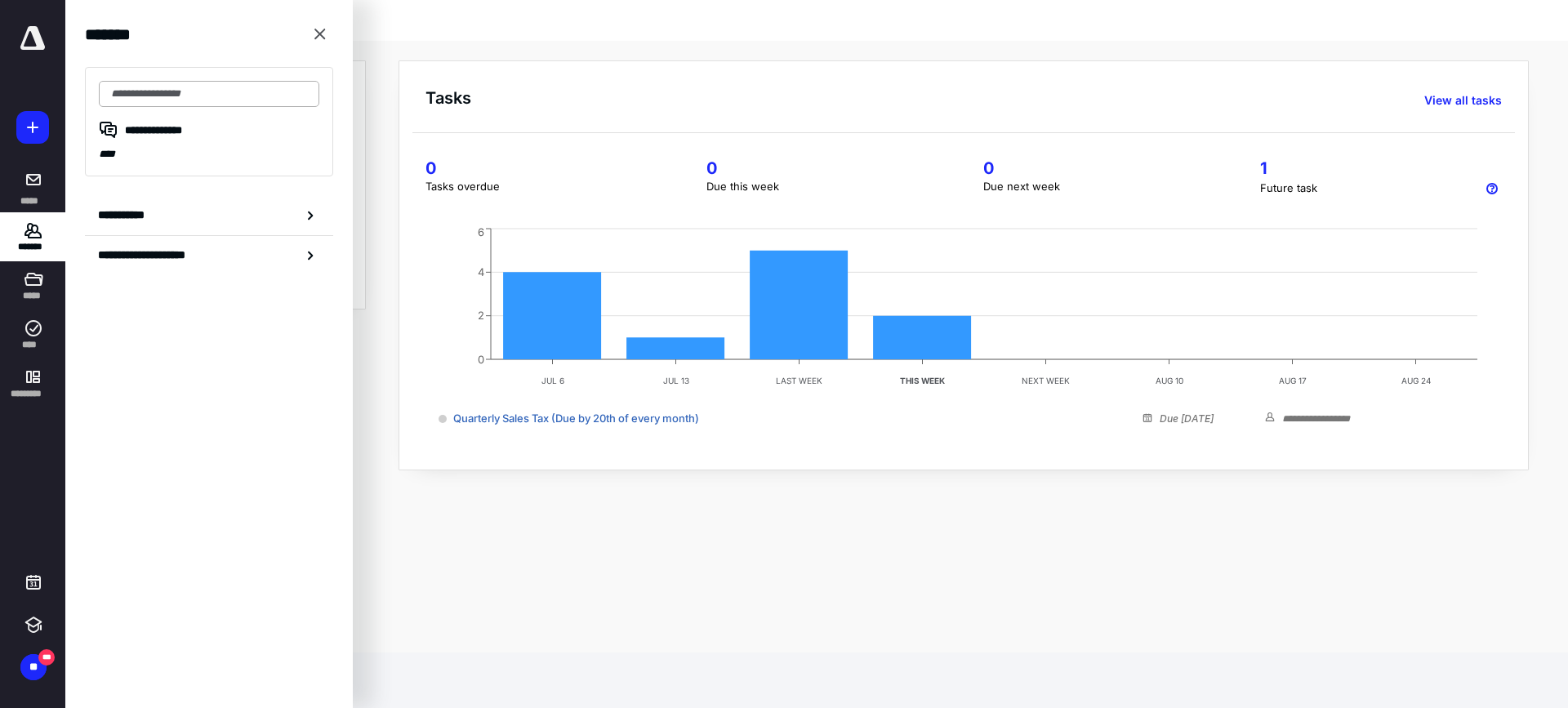 click at bounding box center (209, 94) 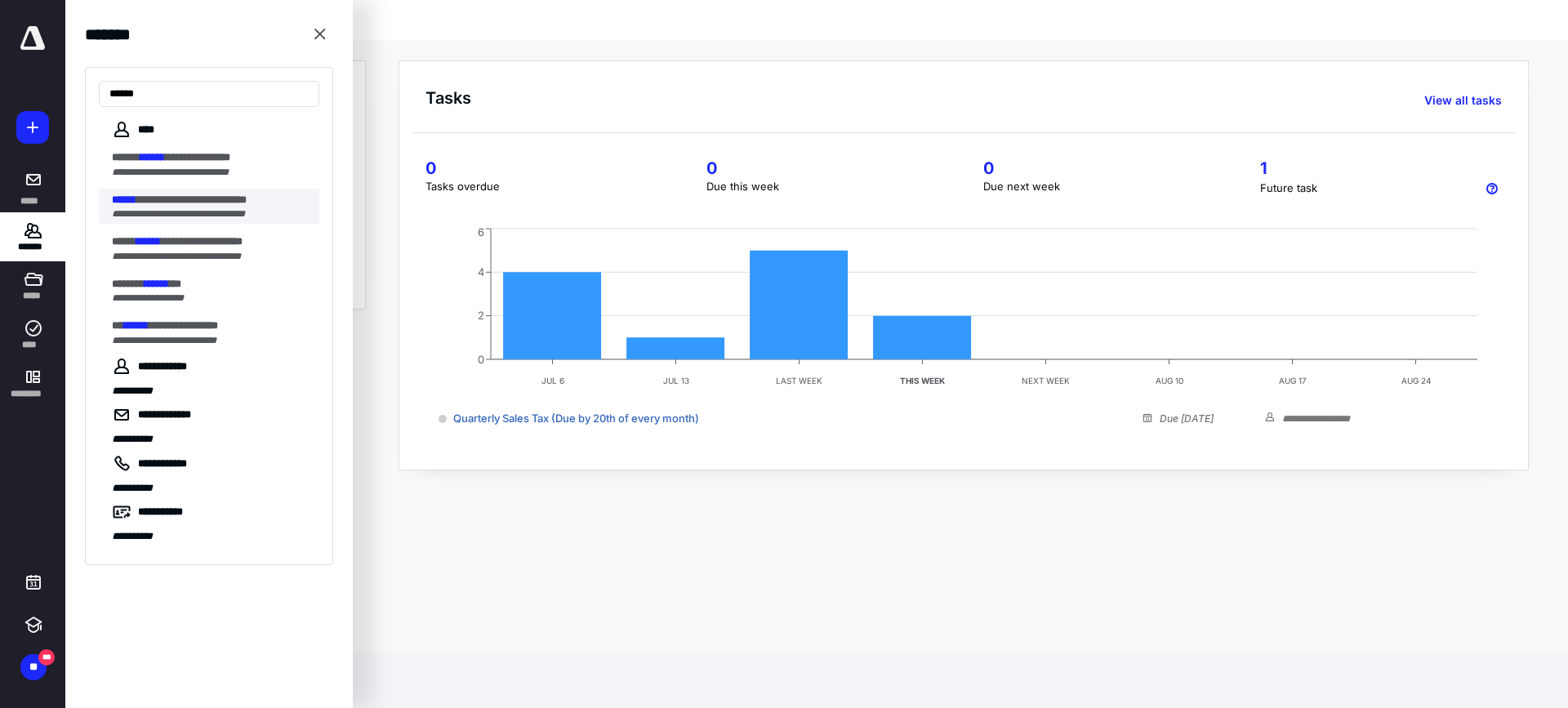 type on "******" 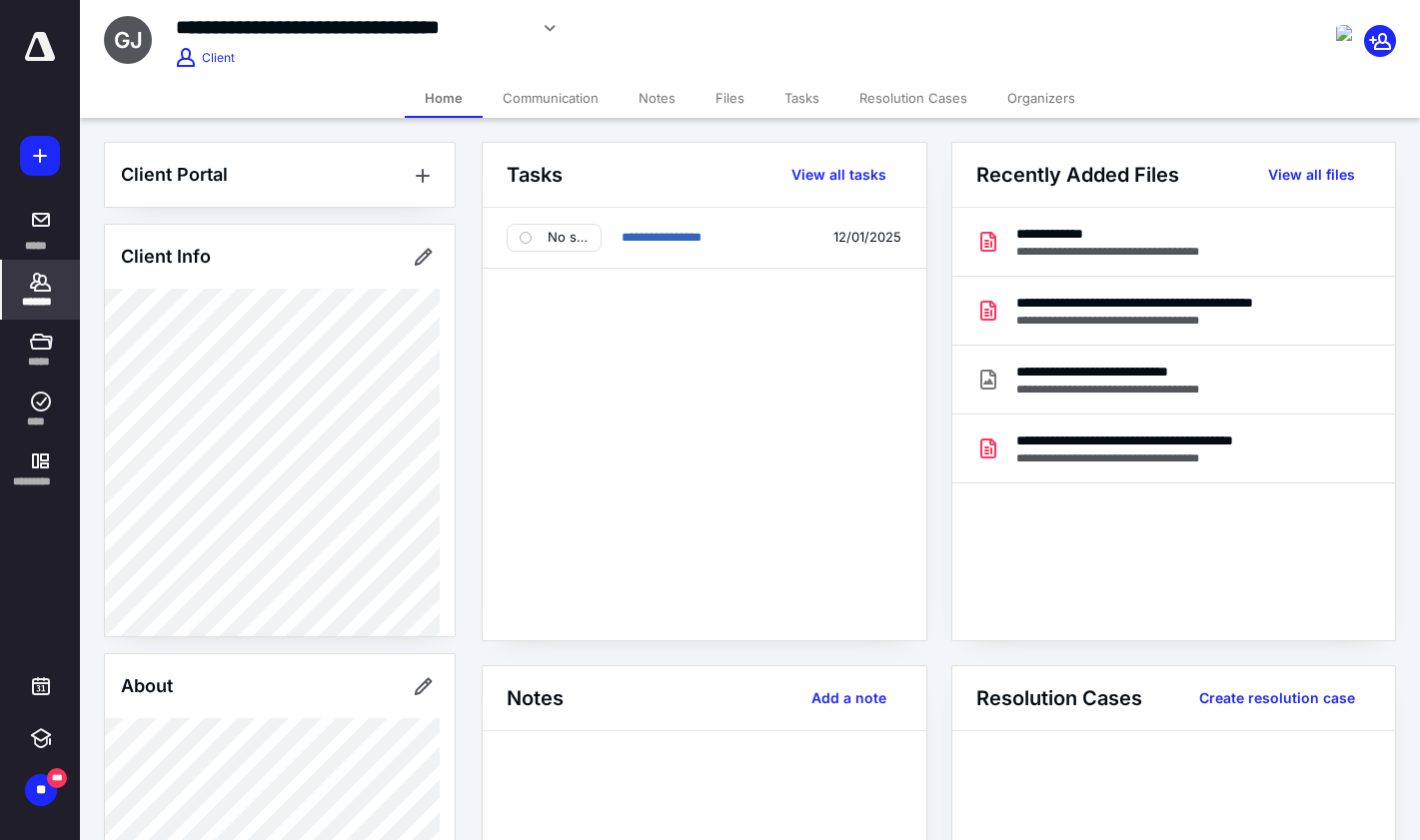 click on "Files" at bounding box center [729, 98] 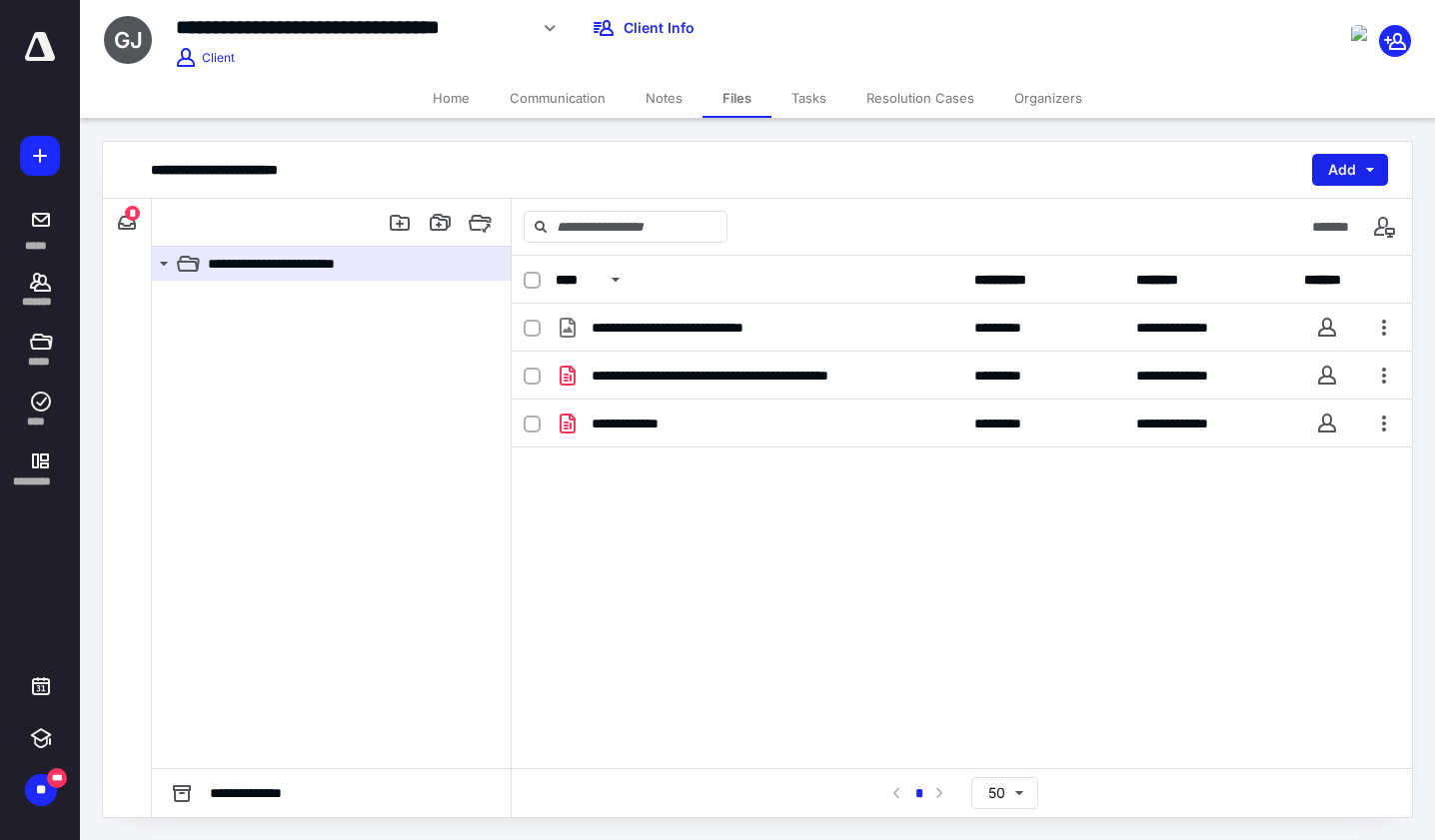 click on "Add" at bounding box center (1350, 170) 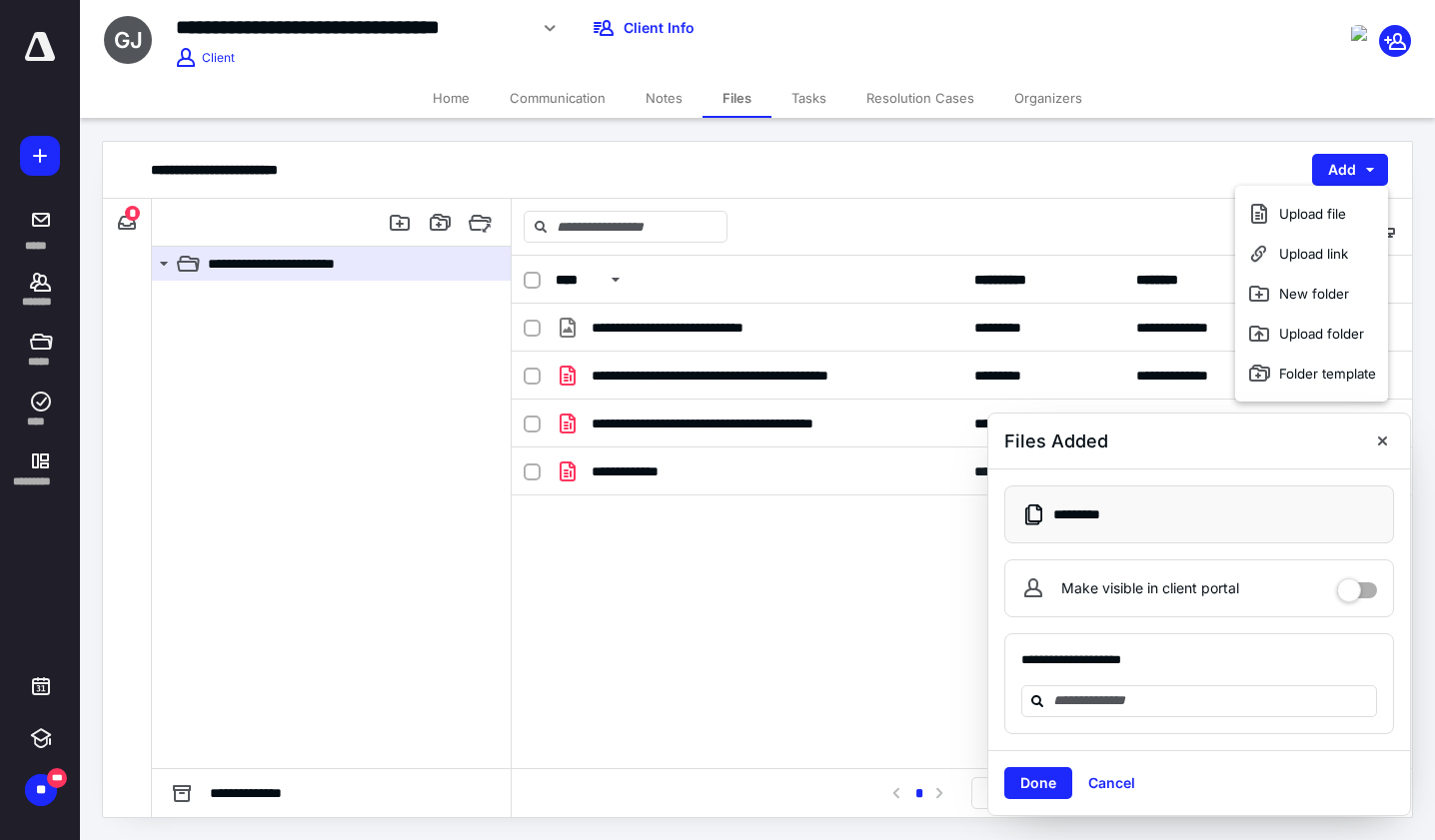 click on "Tasks" at bounding box center (808, 98) 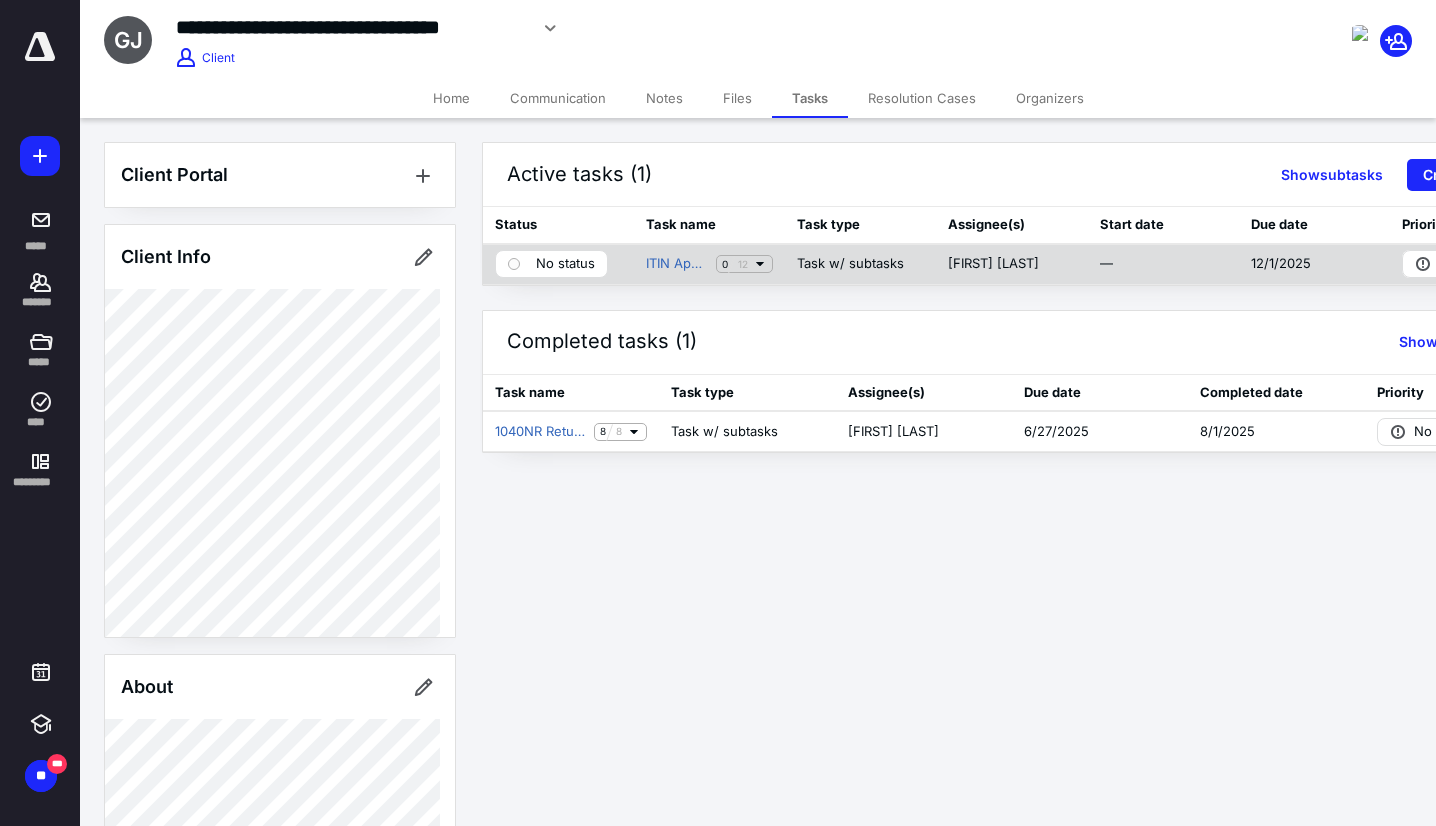 click at bounding box center [514, 264] 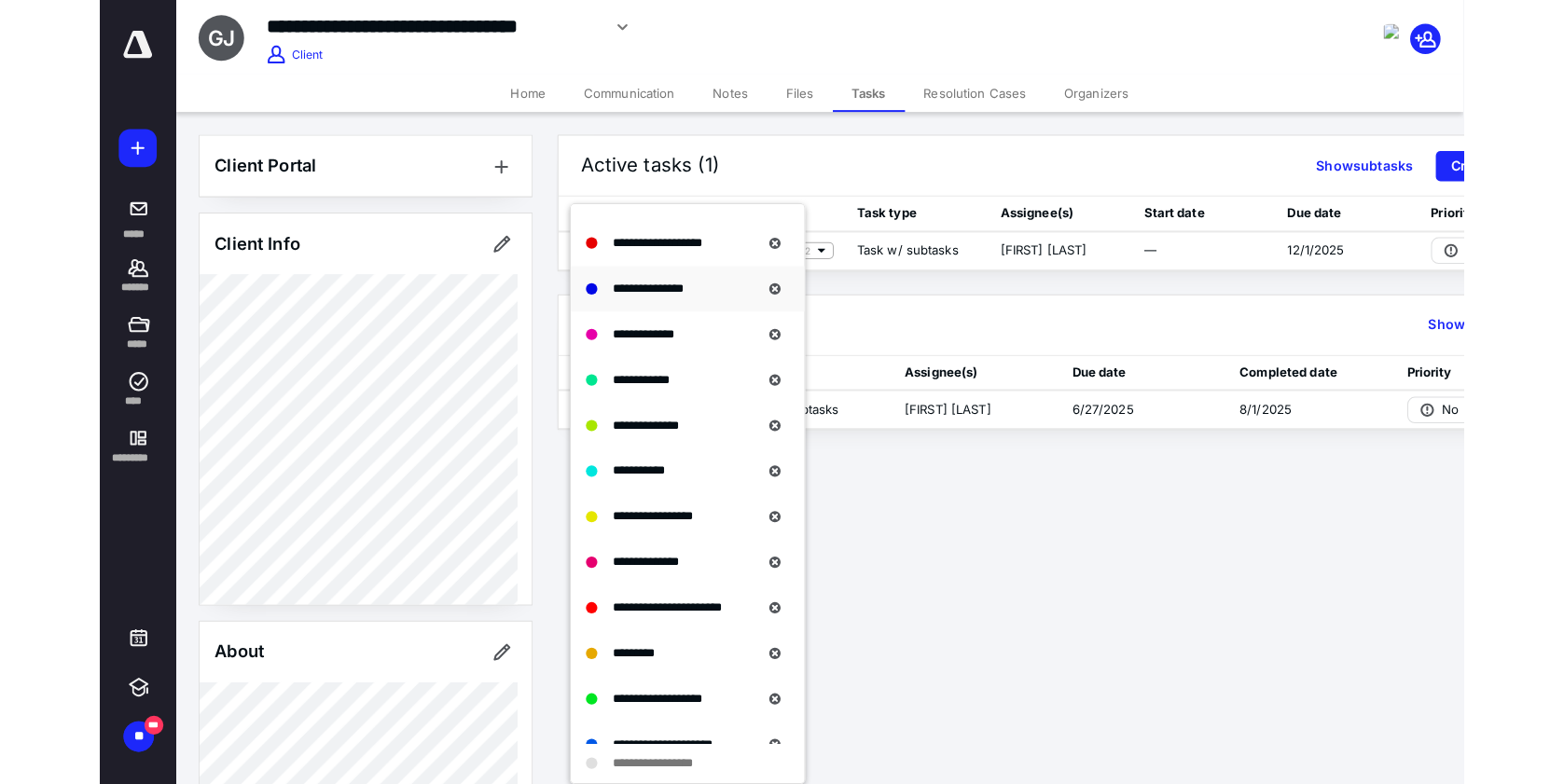 scroll, scrollTop: 466, scrollLeft: 0, axis: vertical 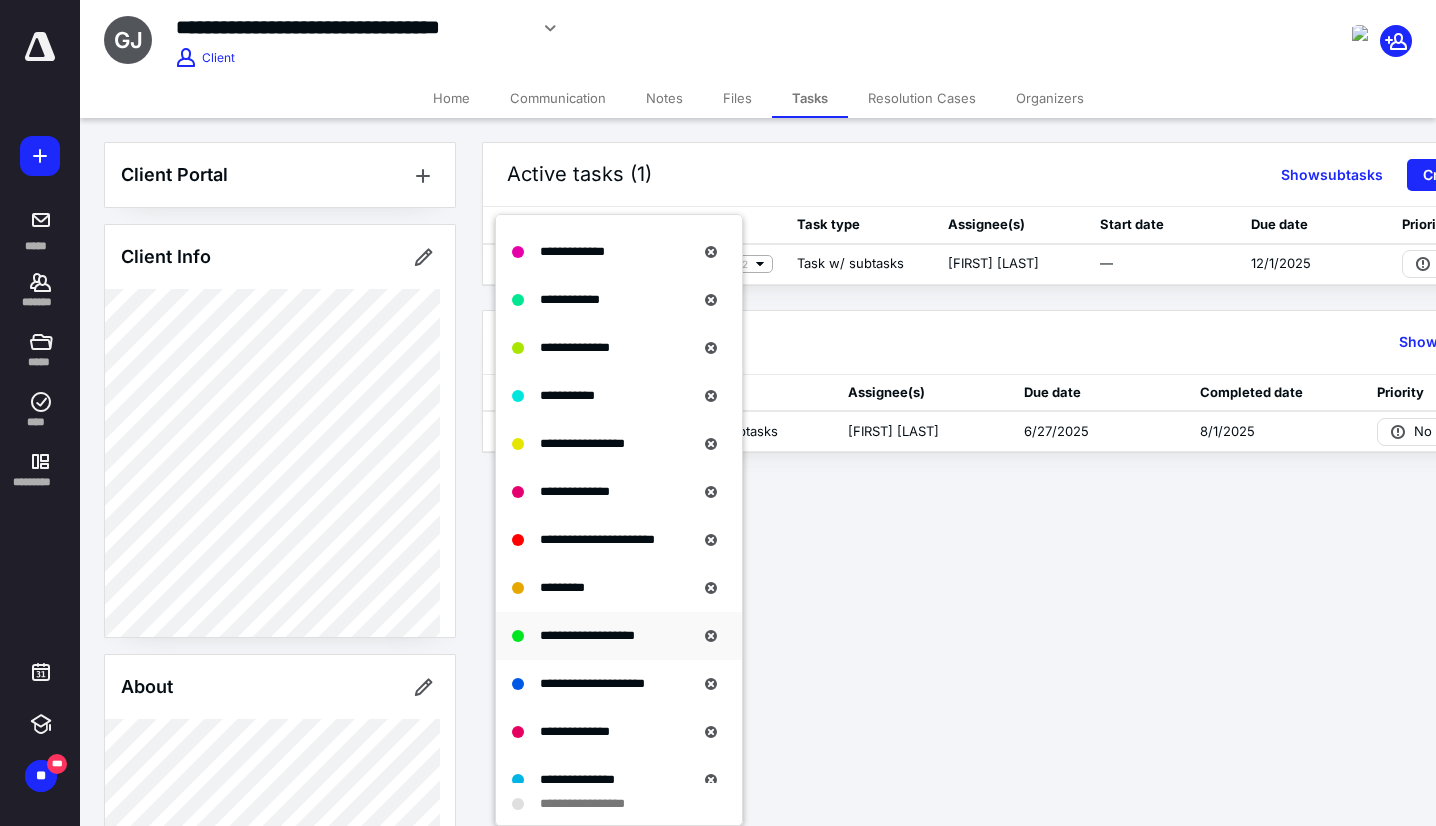 click on "**********" at bounding box center [619, 636] 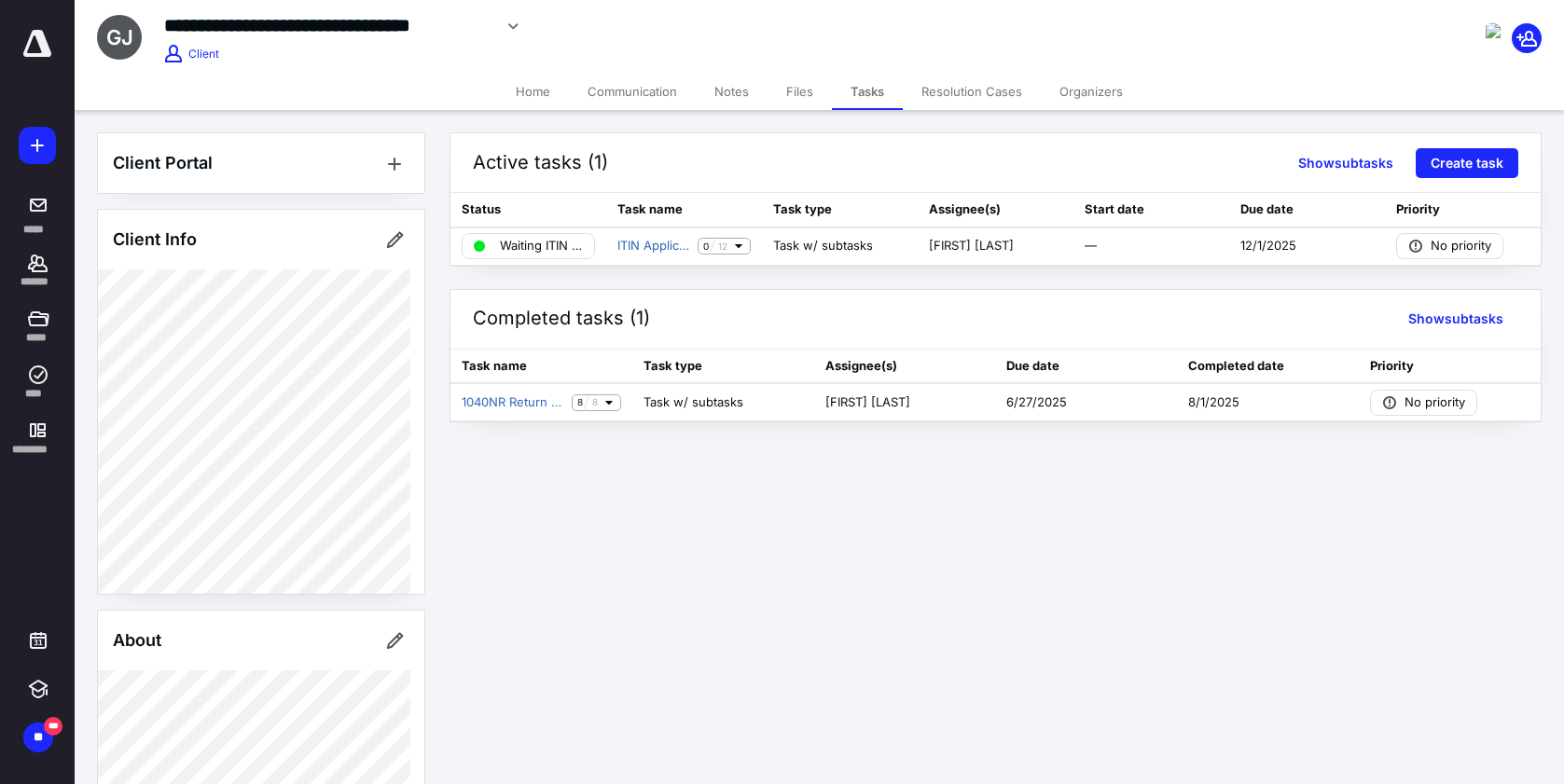 click on "**********" at bounding box center [782, 392] 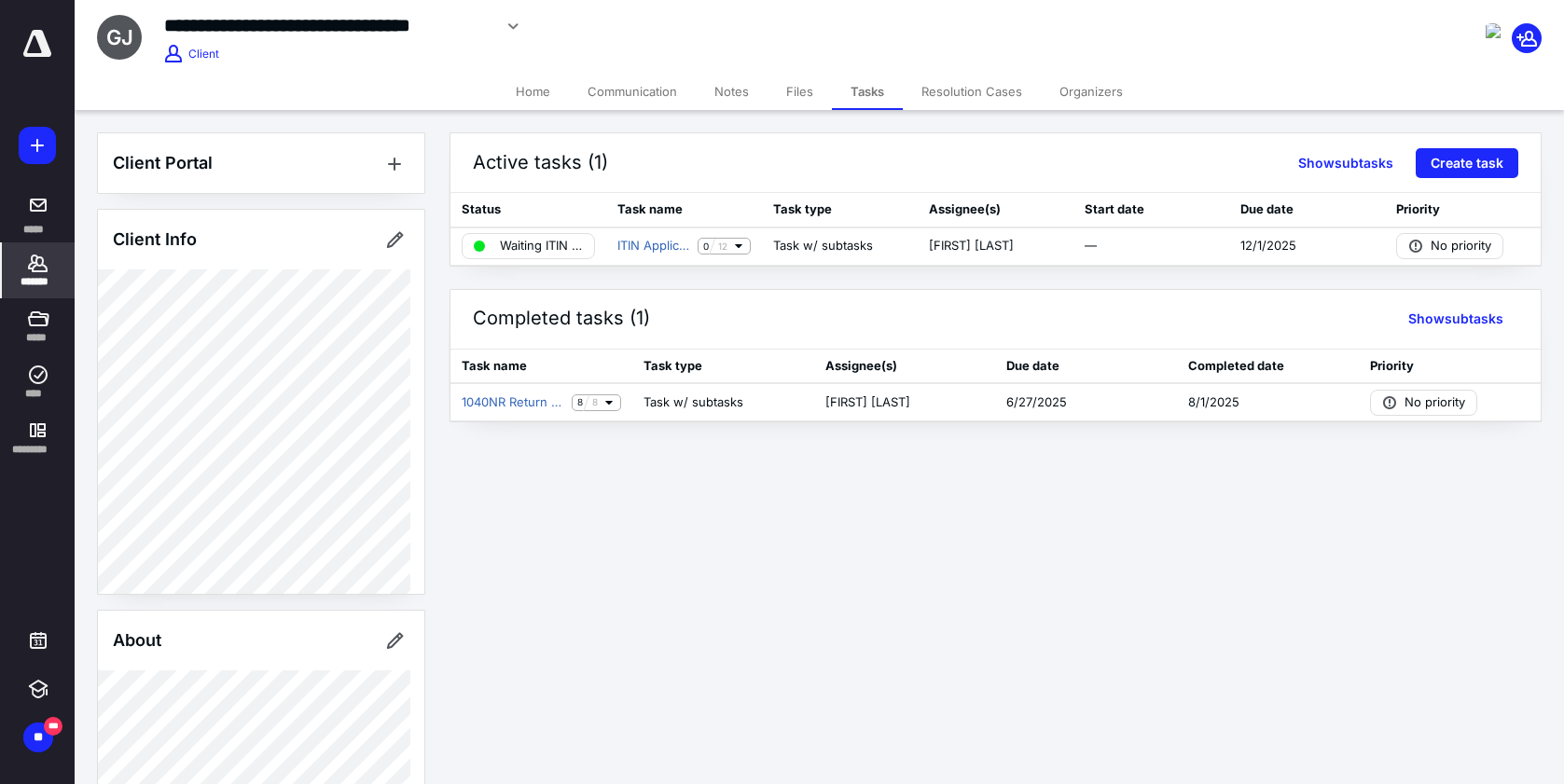 click on "*******" at bounding box center (38, 282) 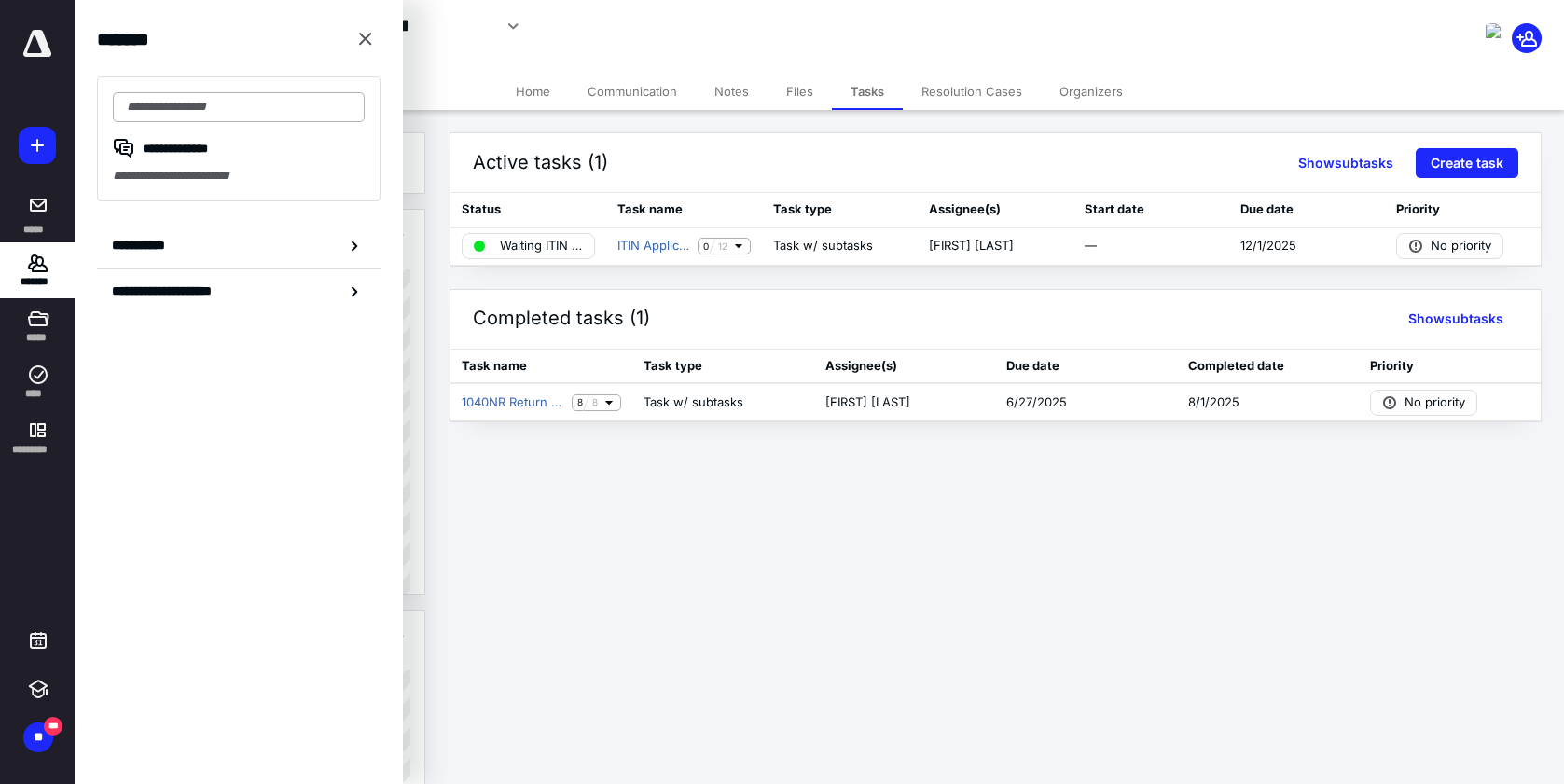 click at bounding box center [239, 107] 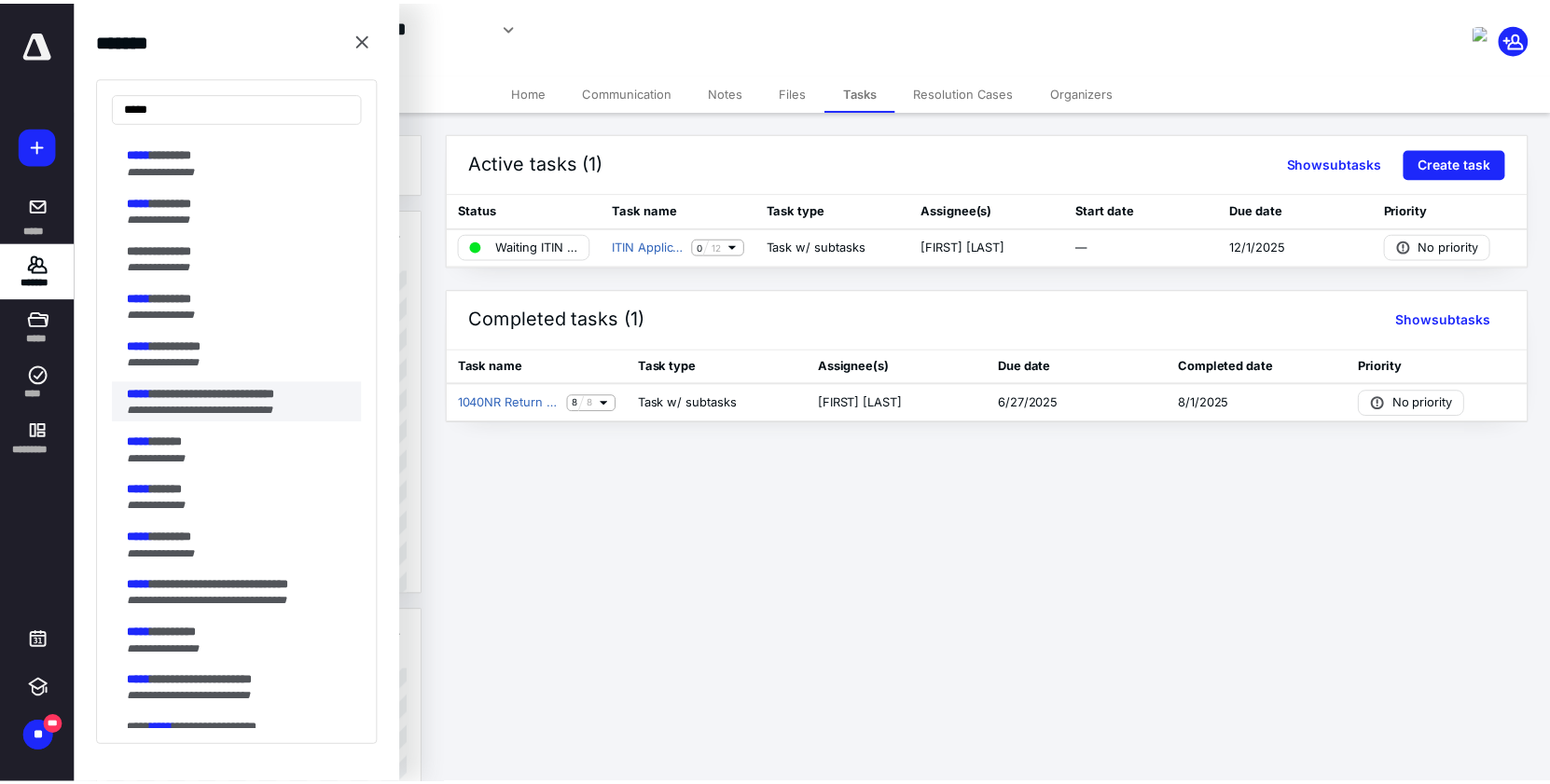 scroll, scrollTop: 2424, scrollLeft: 0, axis: vertical 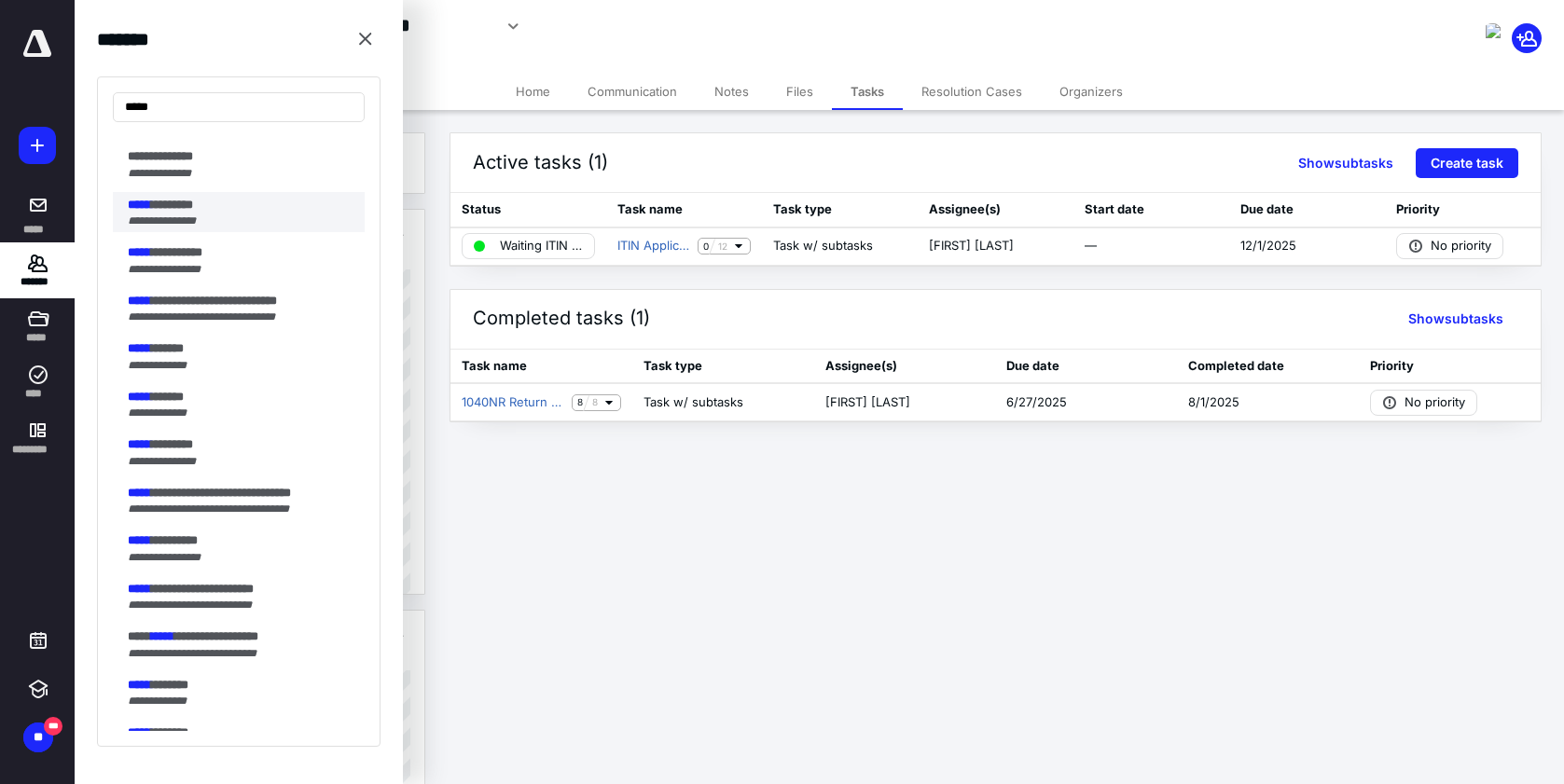 type on "*****" 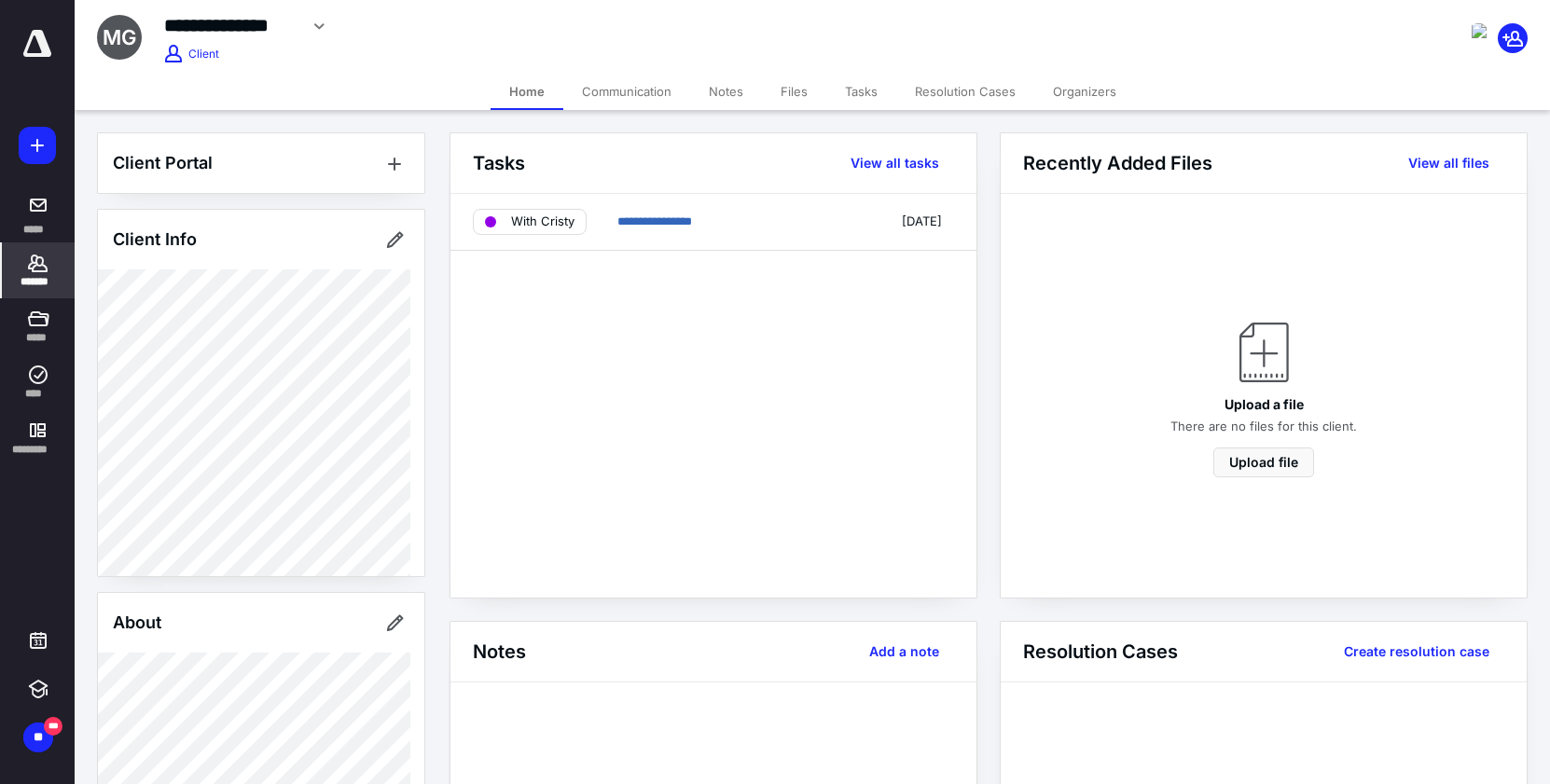 click on "Files" at bounding box center [794, 91] 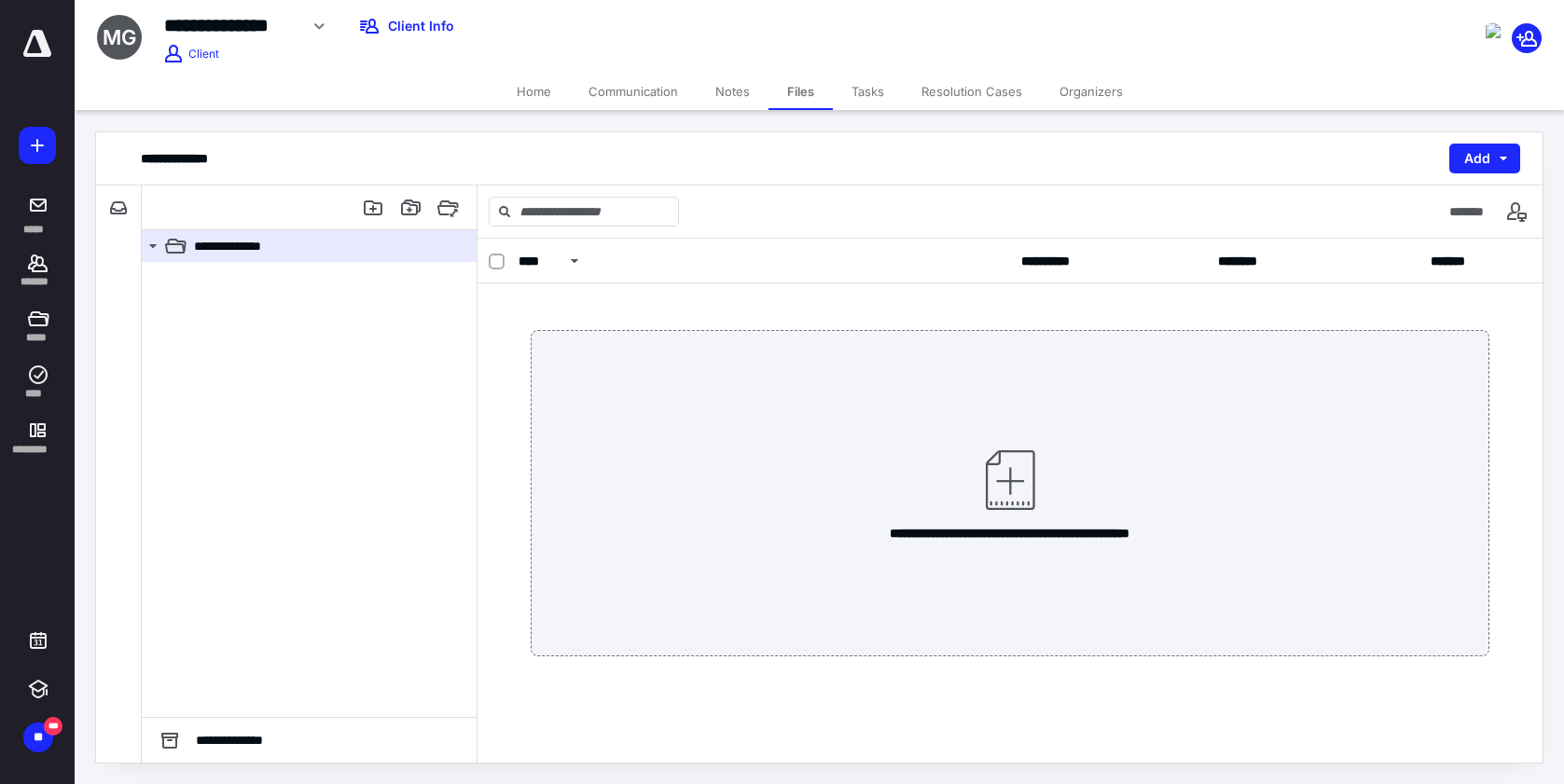 click on "Files" at bounding box center [800, 91] 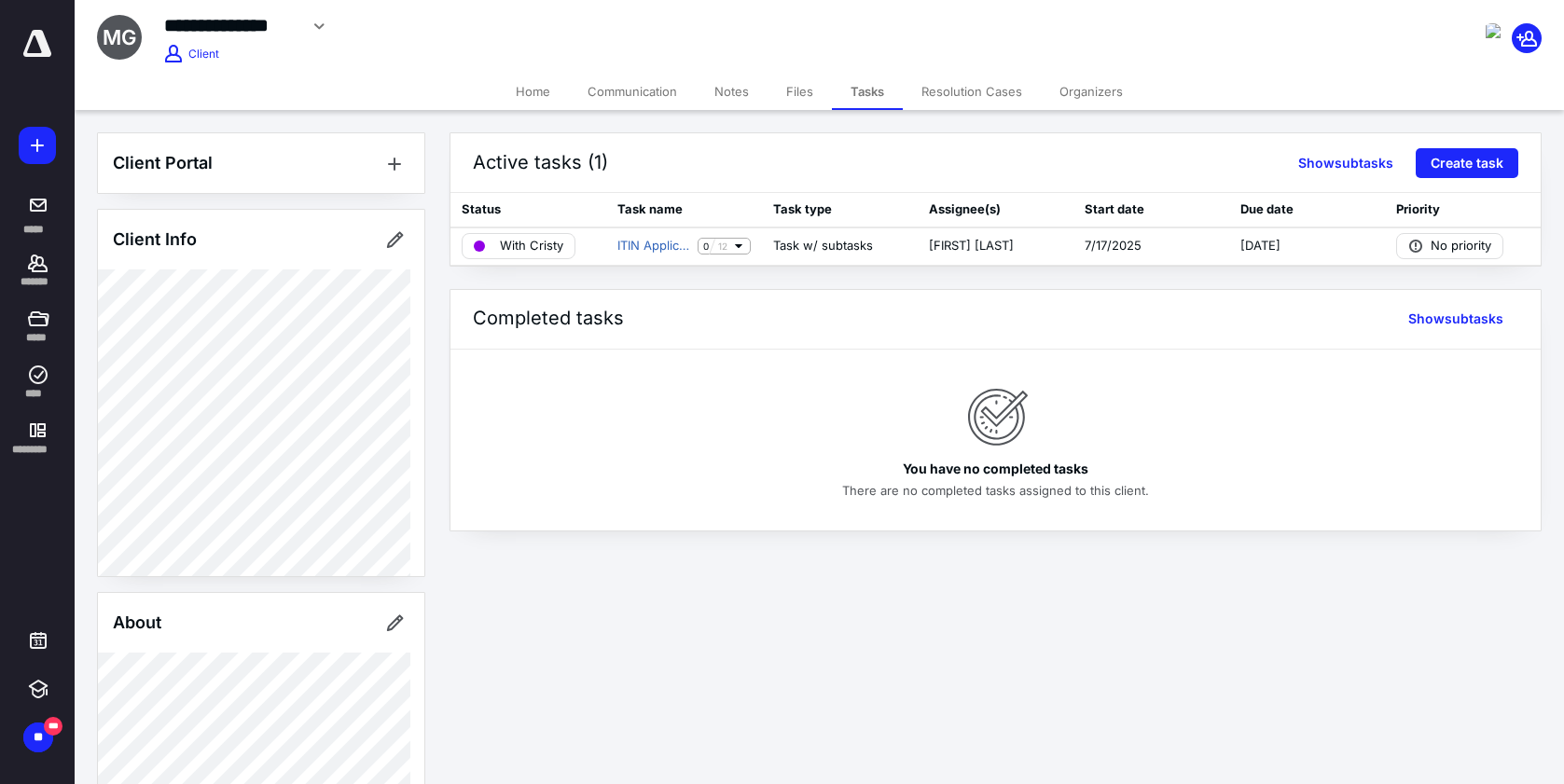 click on "Files" at bounding box center (799, 91) 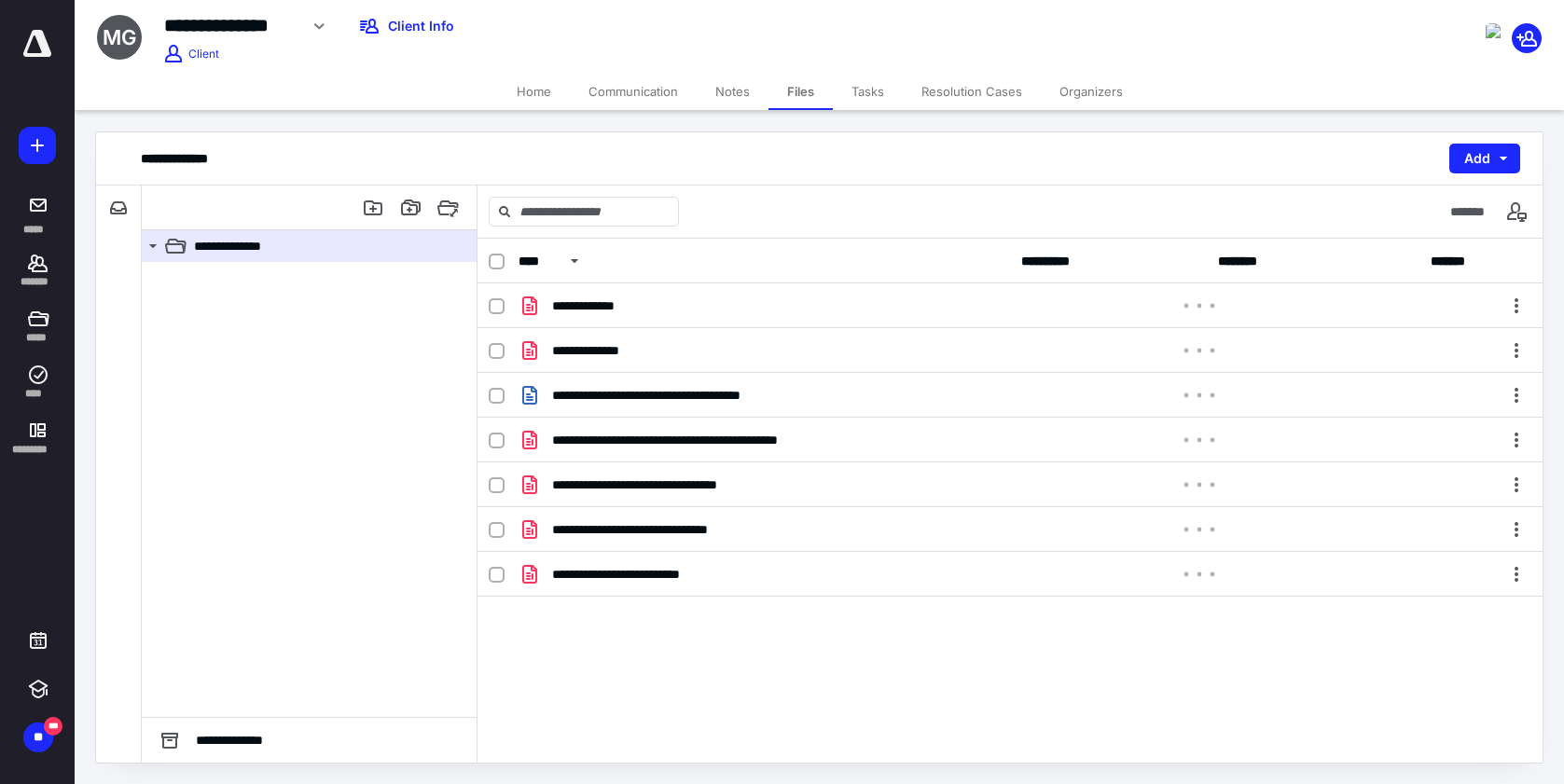 click on "Tasks" at bounding box center (867, 91) 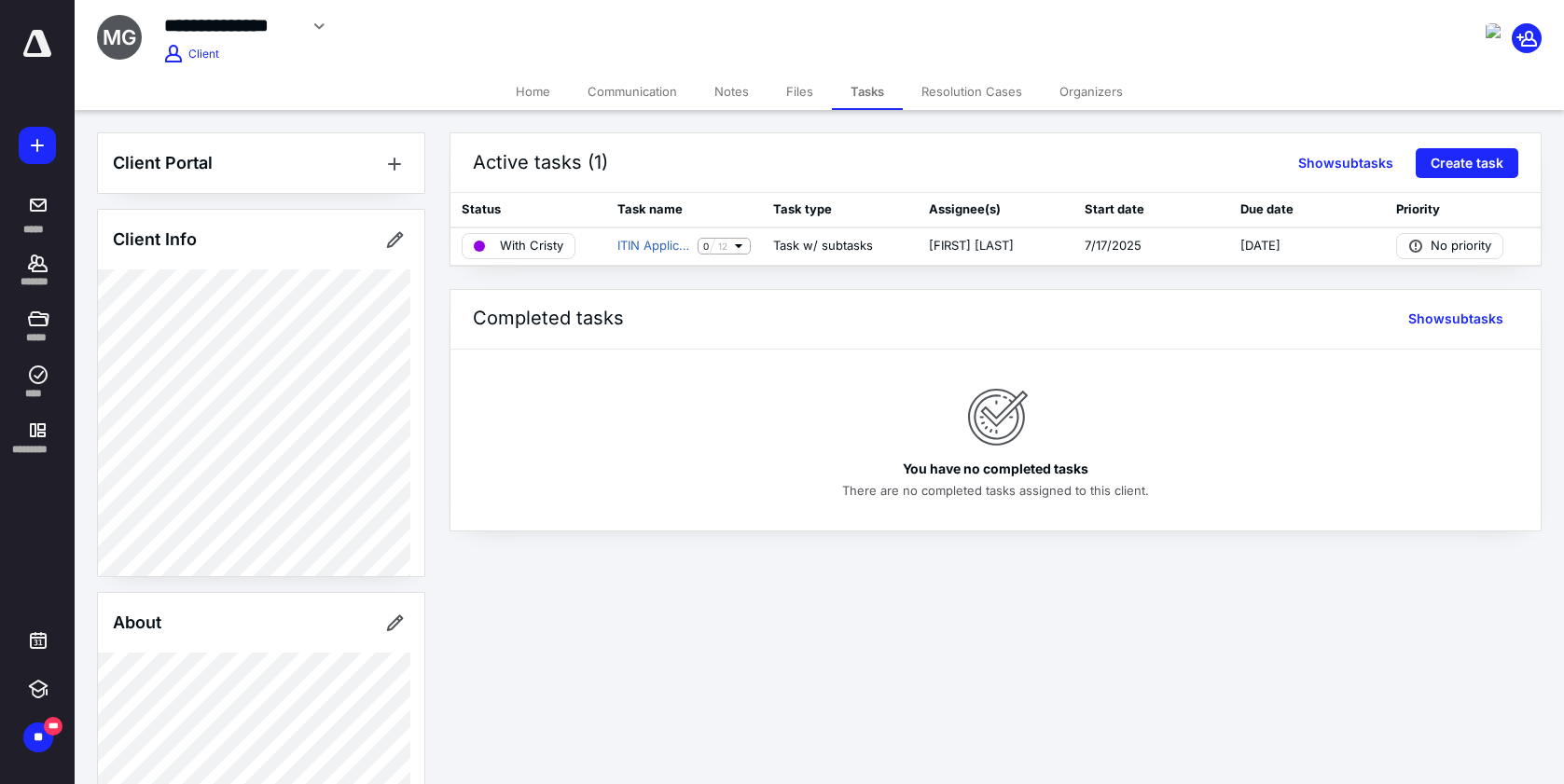 click on "Files" at bounding box center [799, 91] 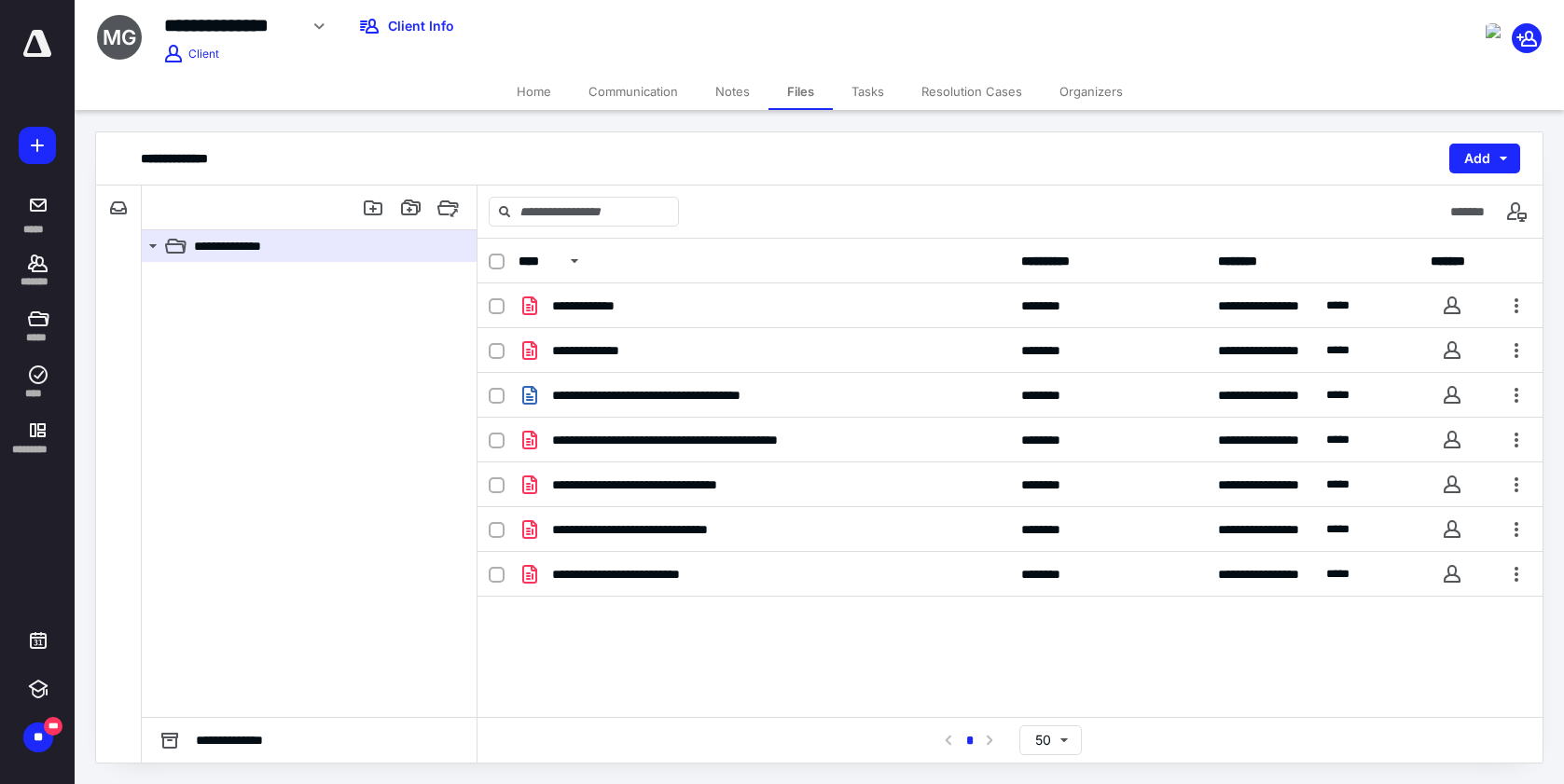 click on "Tasks" at bounding box center (867, 91) 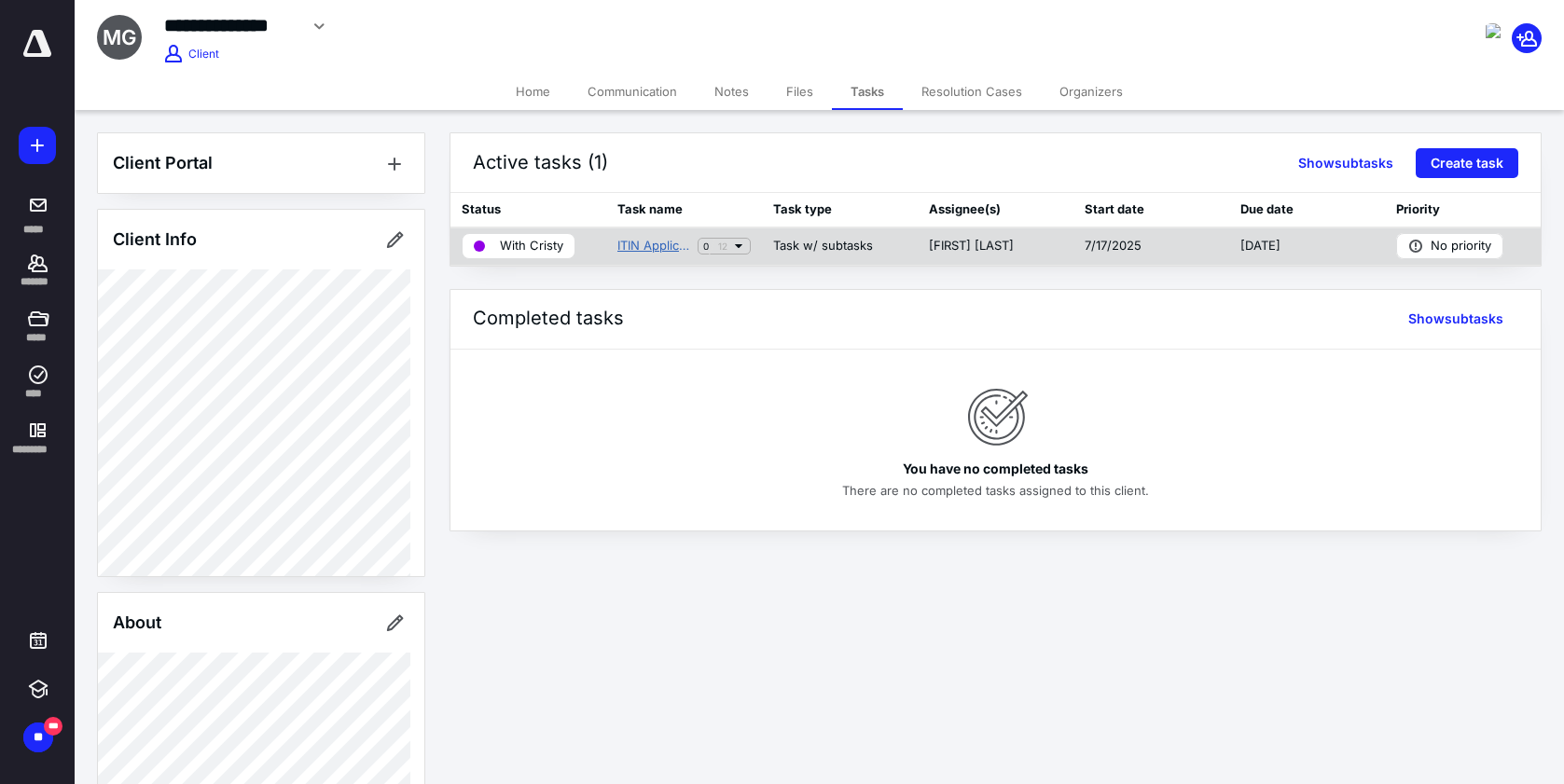 click on "ITIN Application" at bounding box center (654, 246) 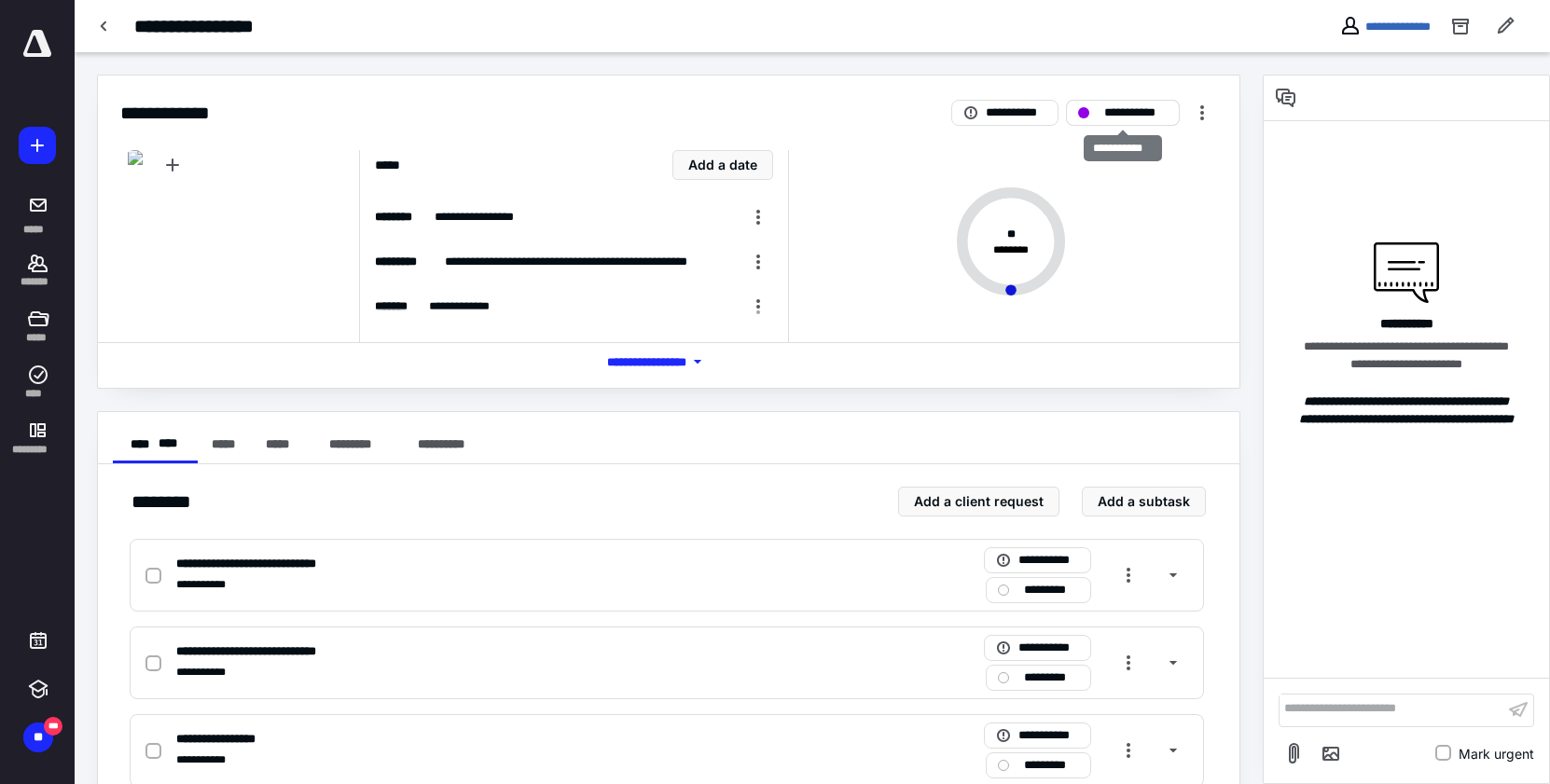 click on "**********" at bounding box center [1123, 113] 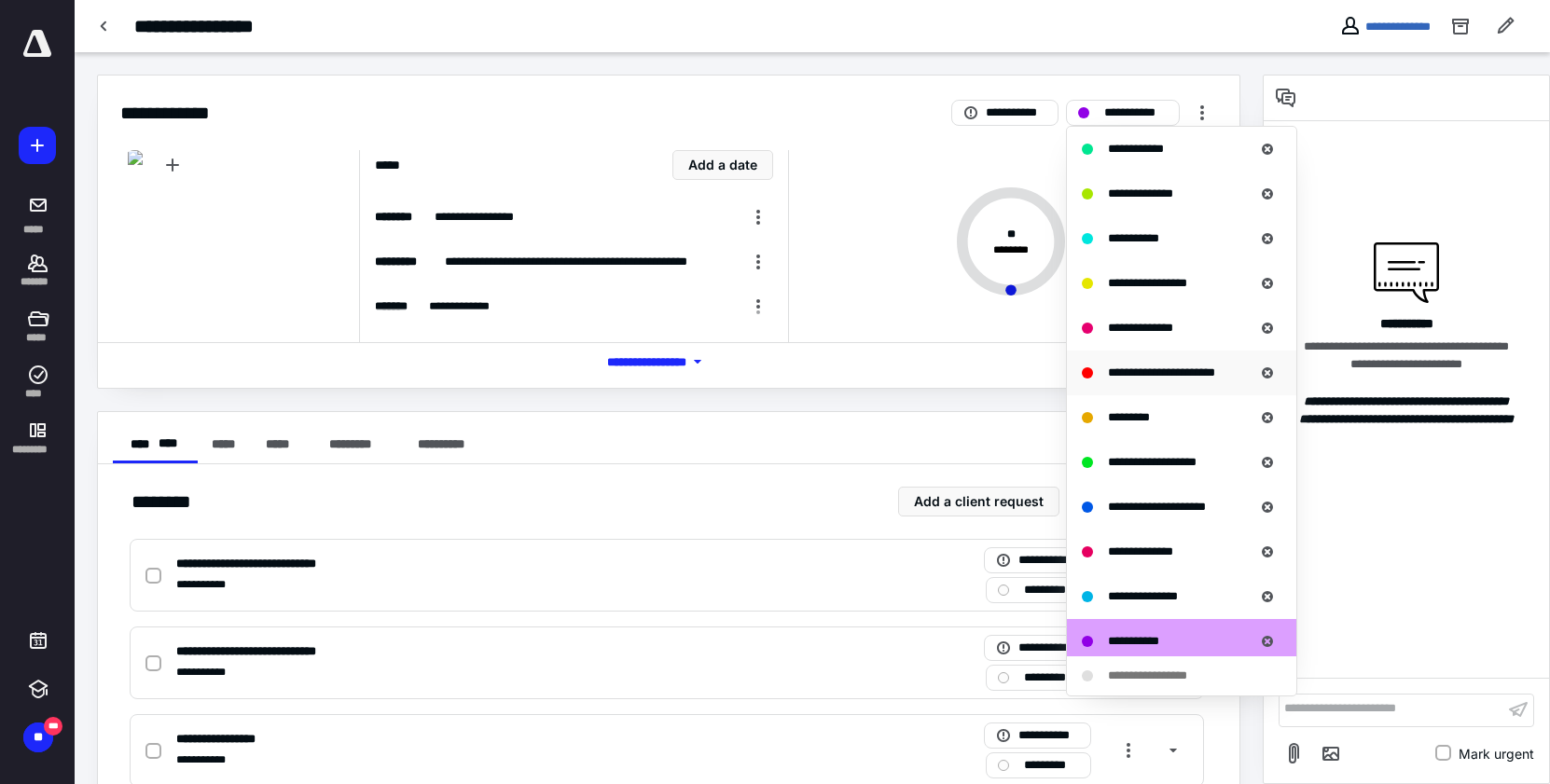 scroll, scrollTop: 530, scrollLeft: 0, axis: vertical 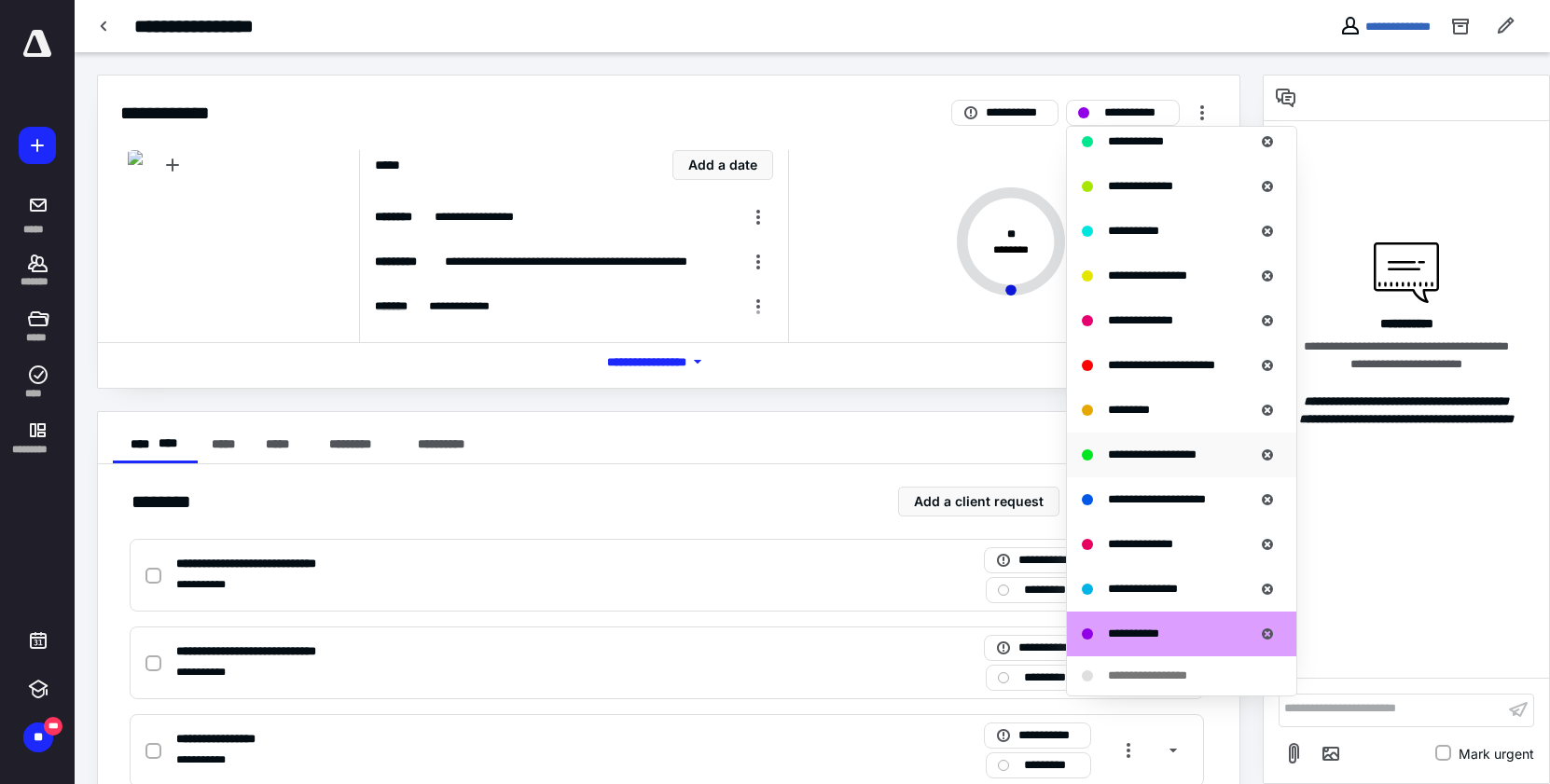 click on "**********" at bounding box center [1152, 454] 